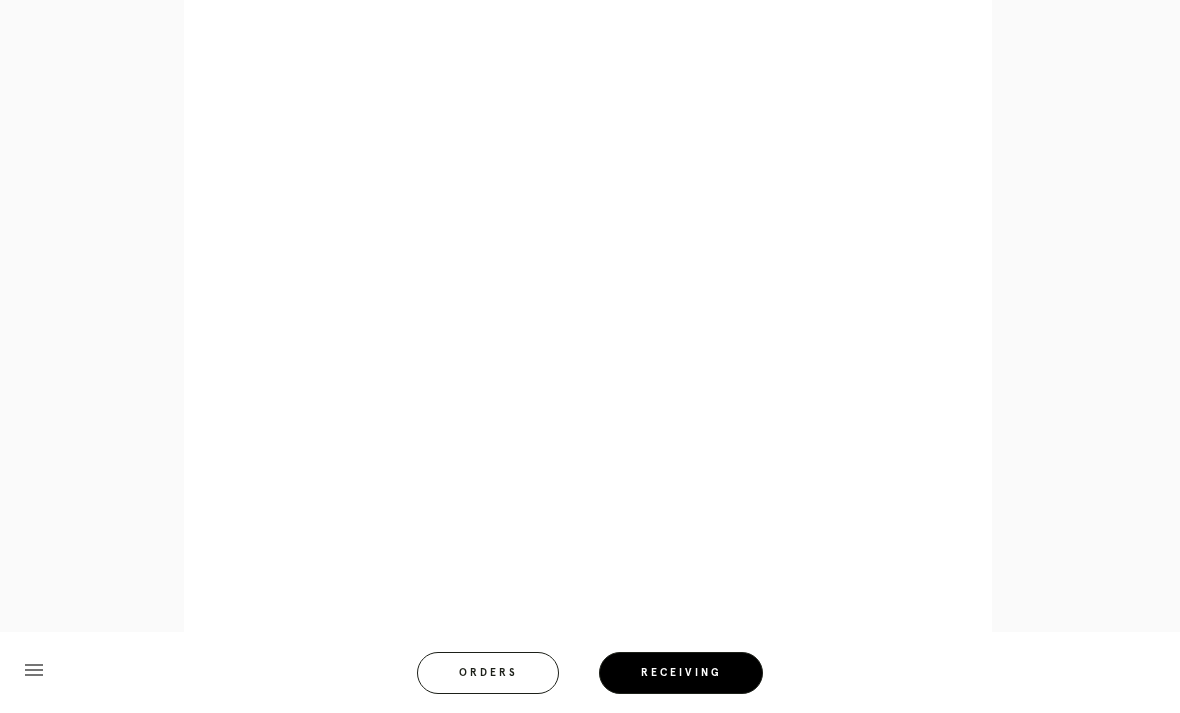 scroll, scrollTop: 904, scrollLeft: 0, axis: vertical 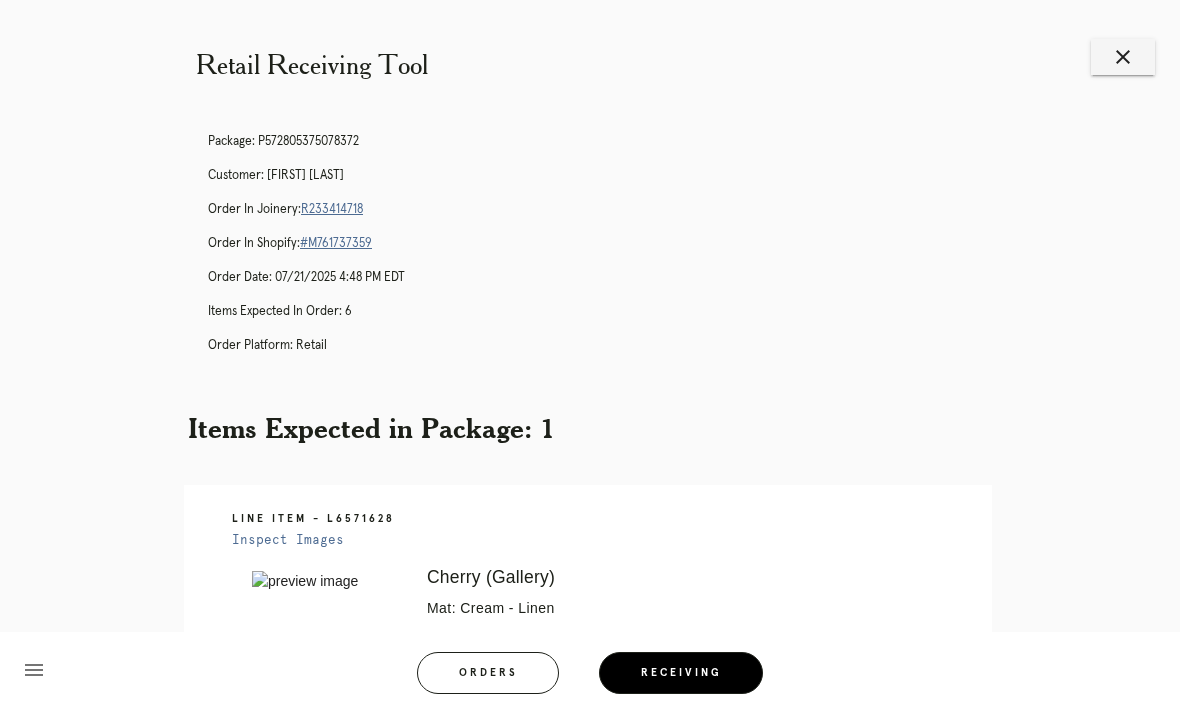 click on "close" at bounding box center (1123, 57) 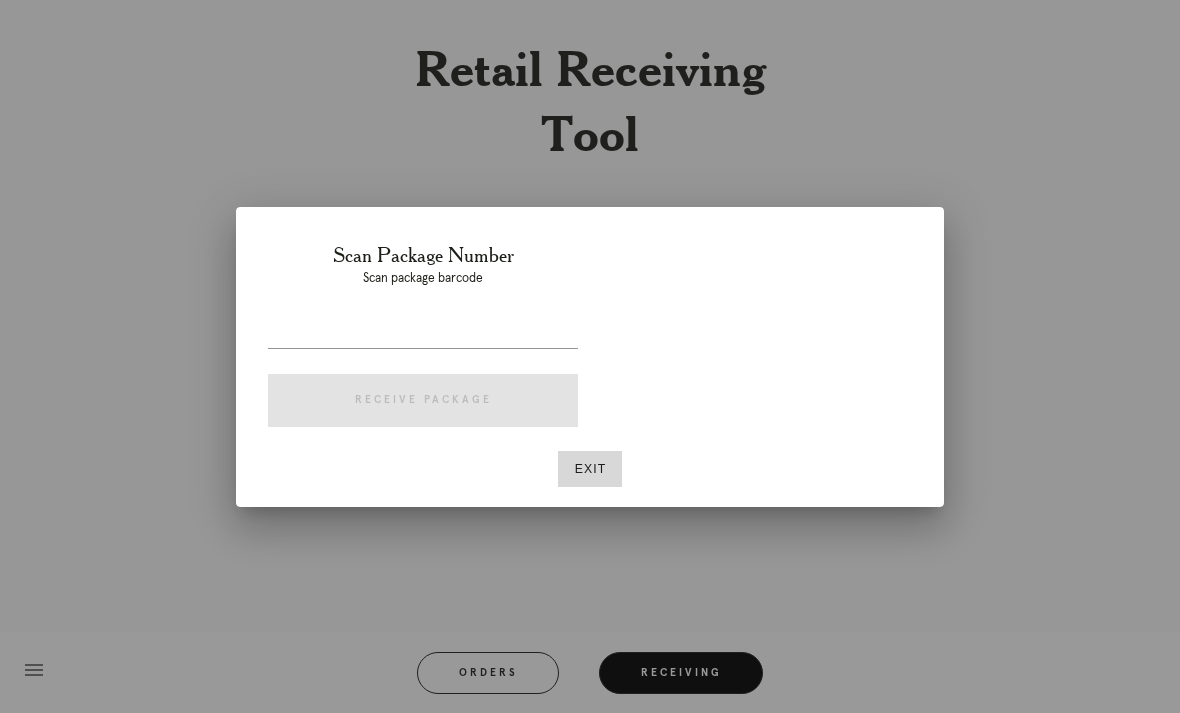 scroll, scrollTop: 0, scrollLeft: 0, axis: both 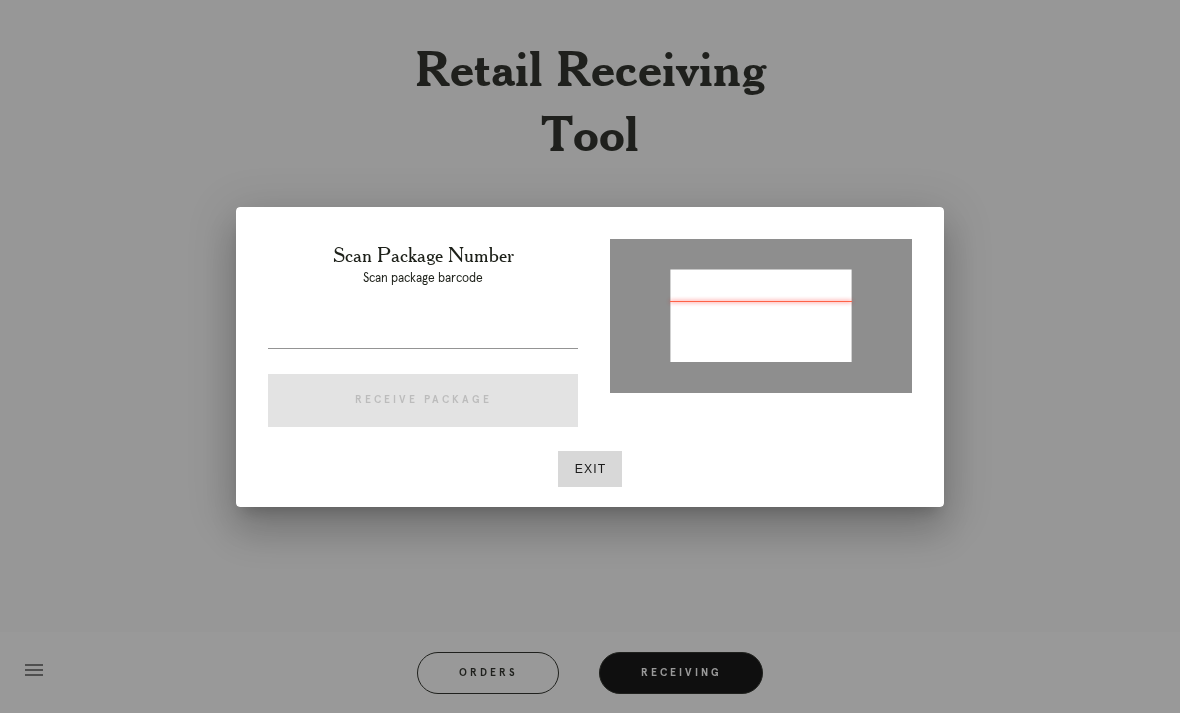 type on "P660269730078253" 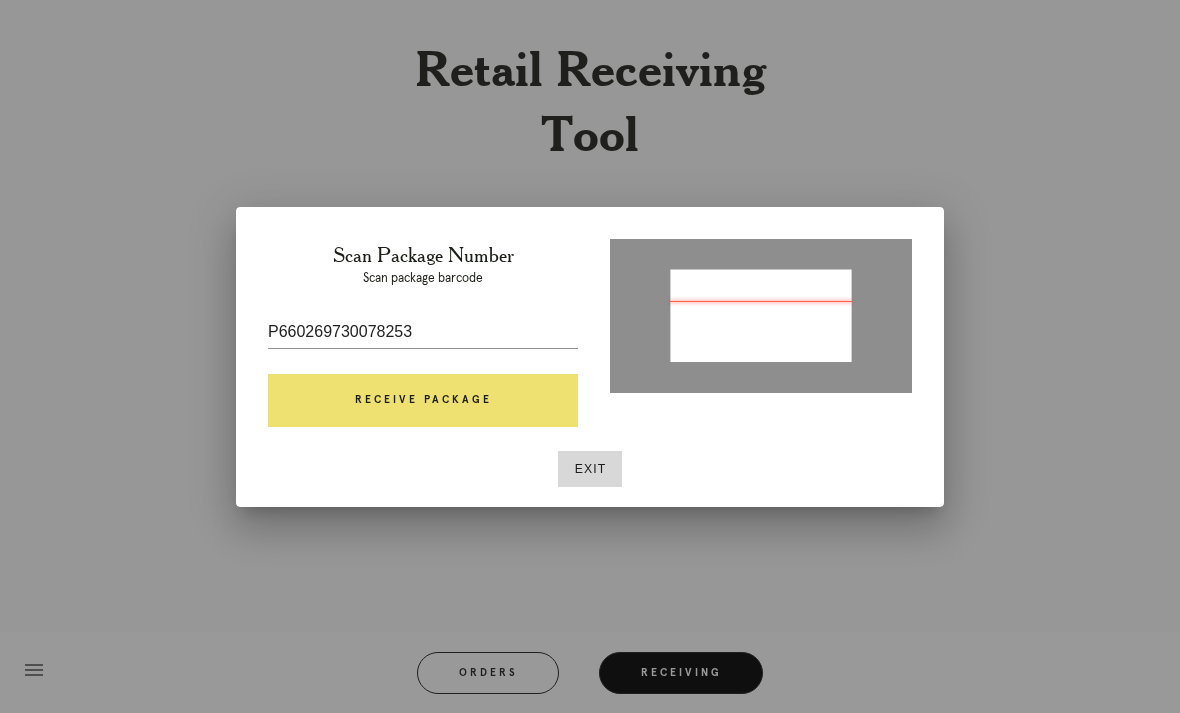 click on "Receive Package" at bounding box center [423, 401] 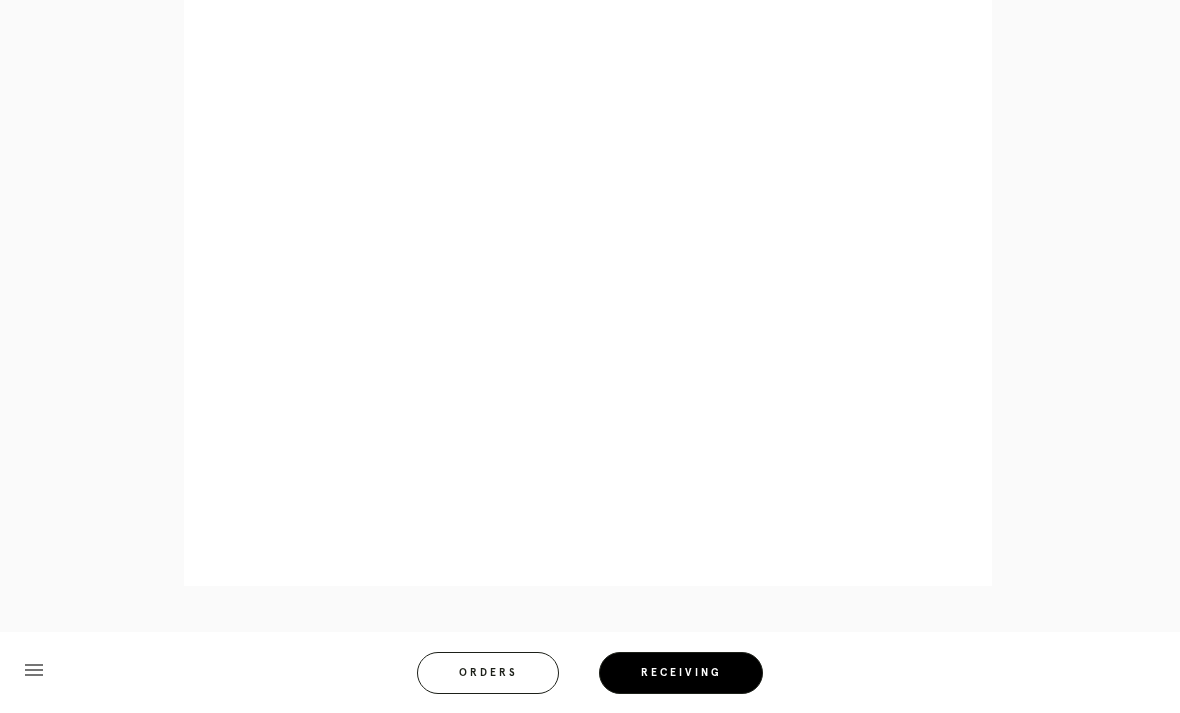 scroll, scrollTop: 1020, scrollLeft: 0, axis: vertical 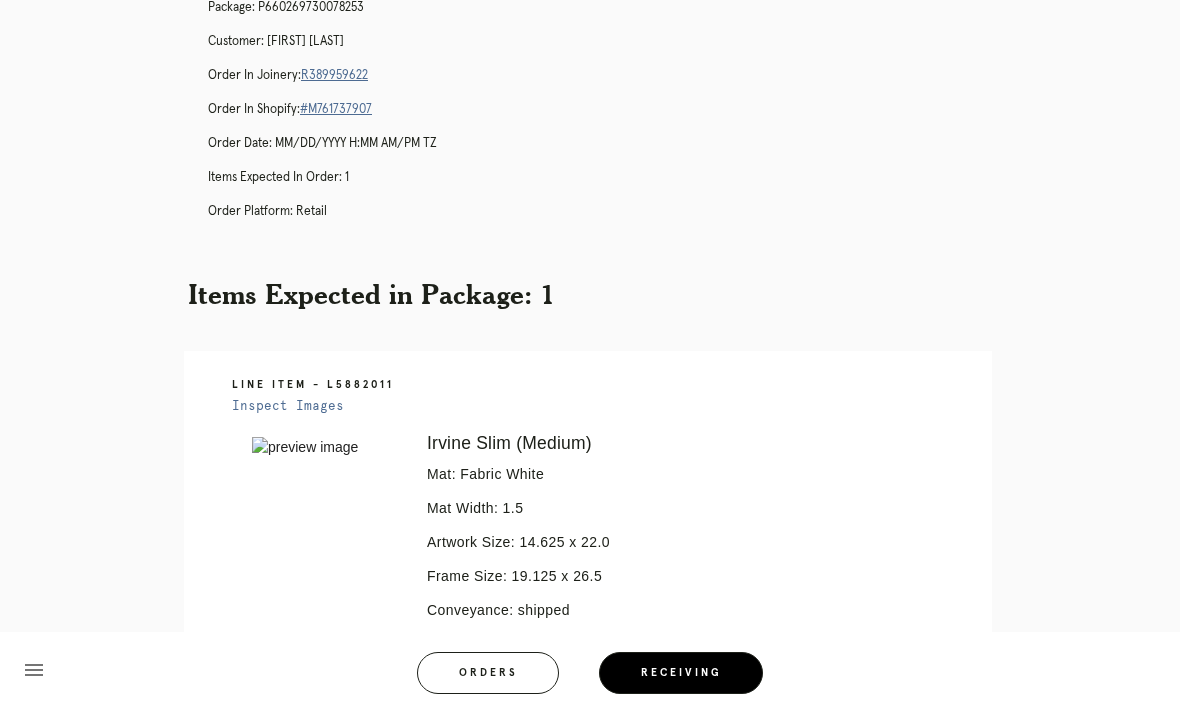 click on "R389959622" at bounding box center [334, 75] 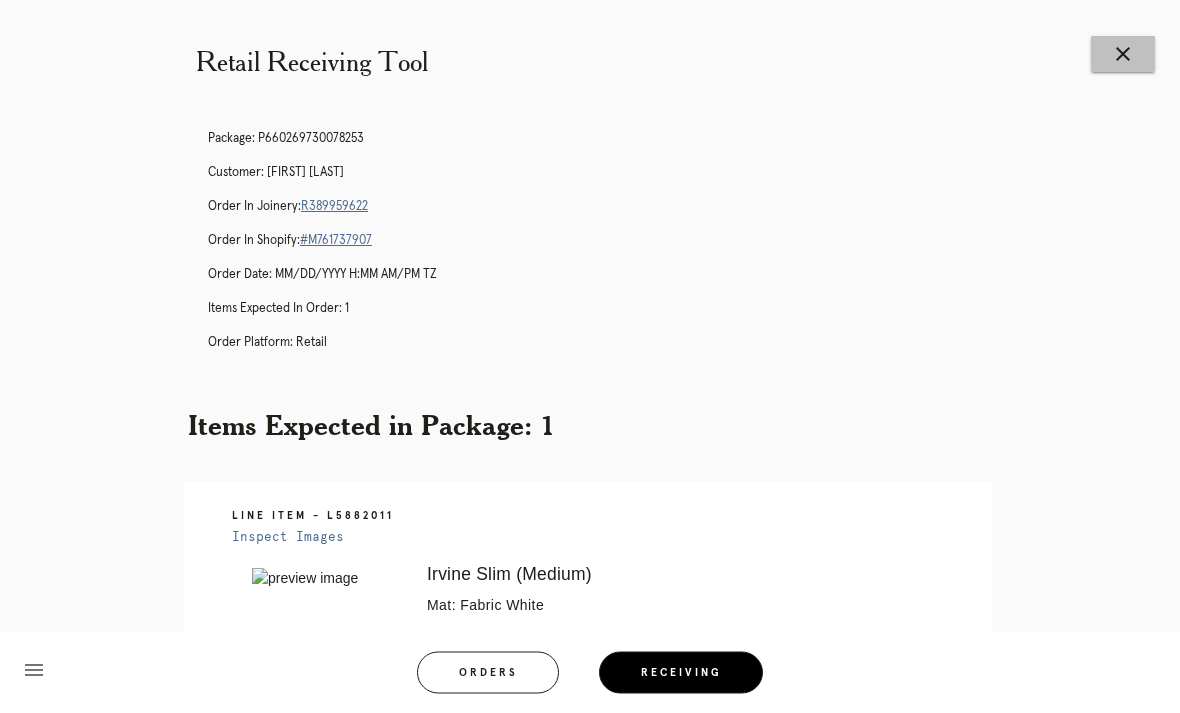 scroll, scrollTop: 0, scrollLeft: 0, axis: both 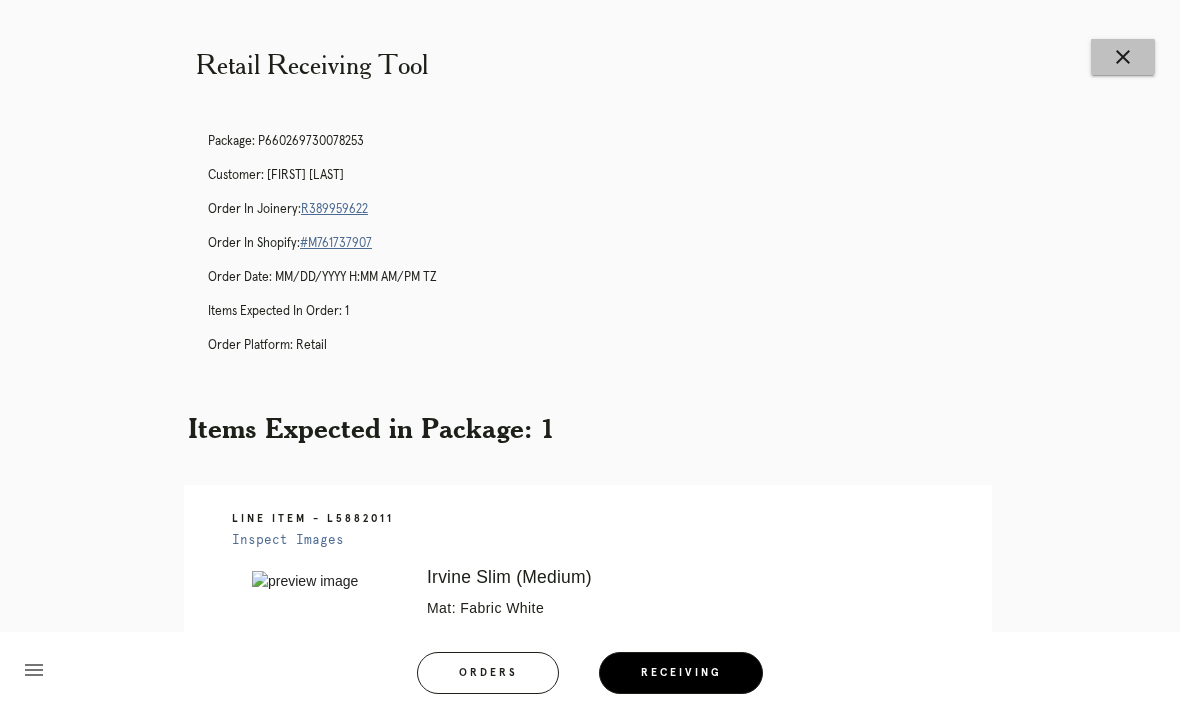 click on "close" at bounding box center (1123, 57) 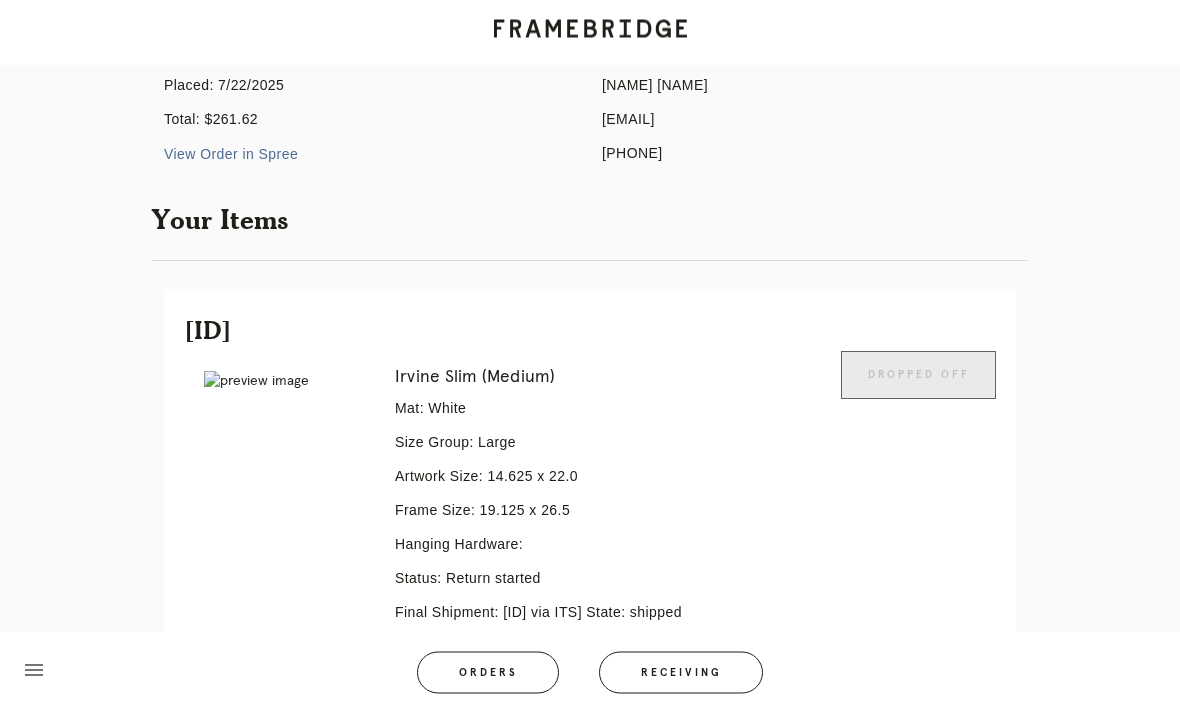 scroll, scrollTop: 372, scrollLeft: 0, axis: vertical 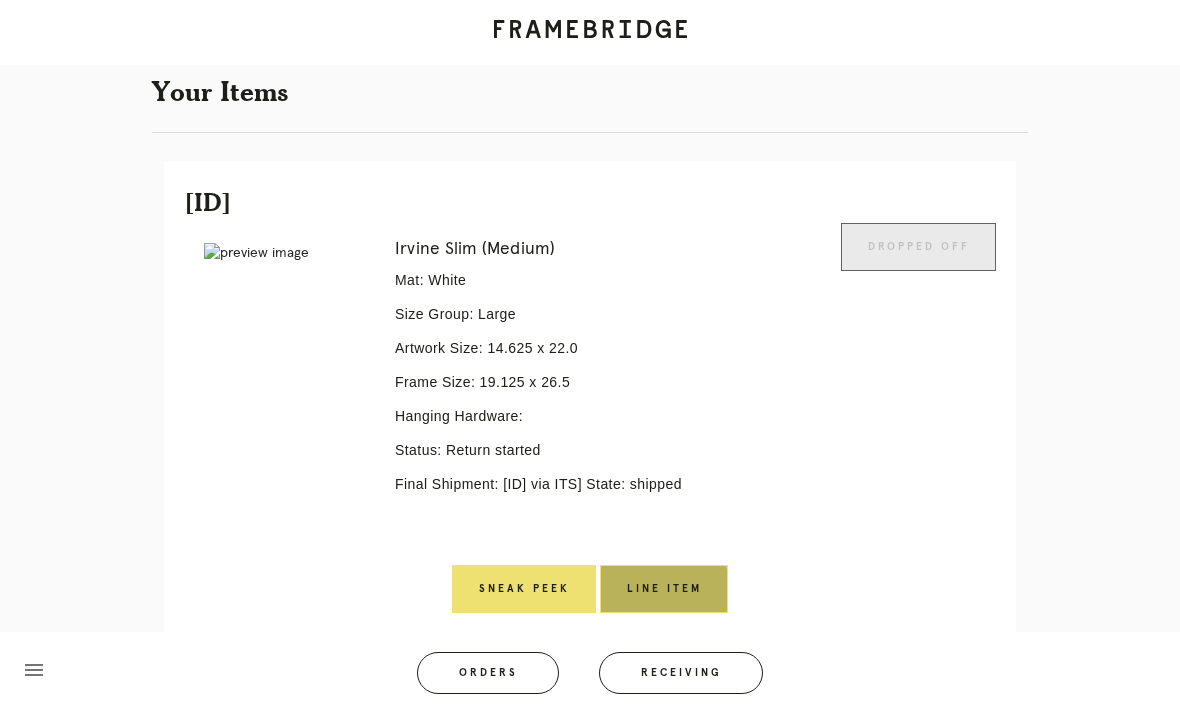 click on "Line Item" at bounding box center (664, 589) 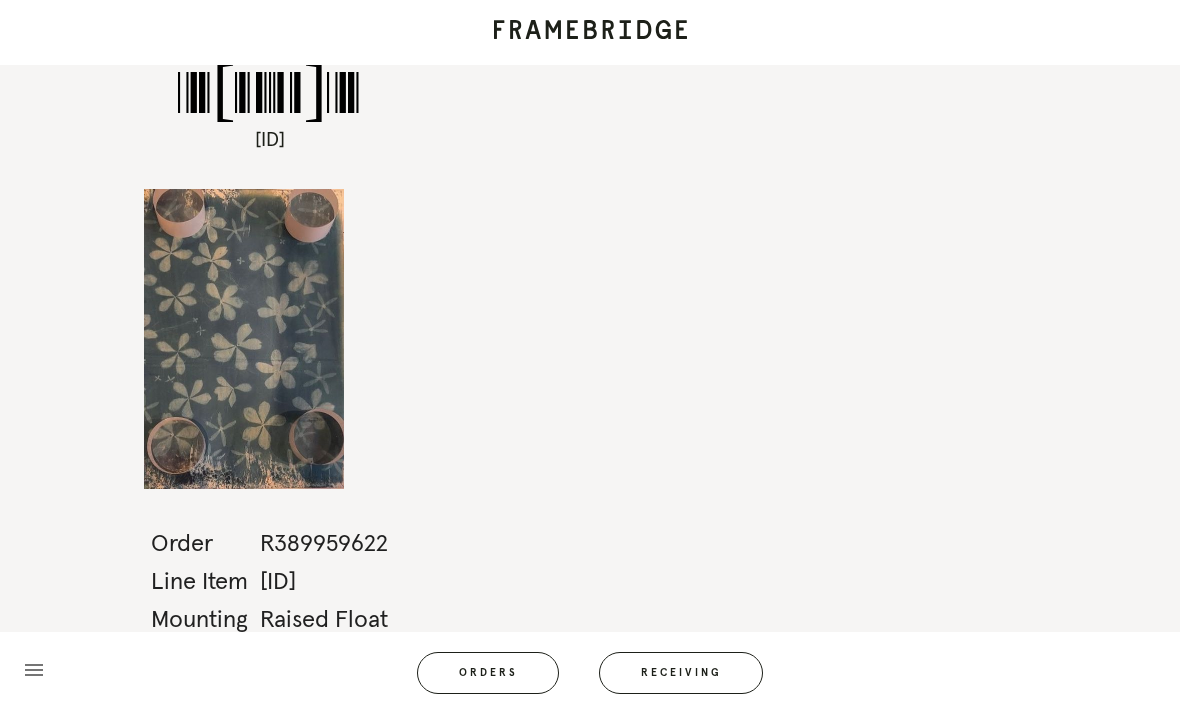 scroll, scrollTop: 0, scrollLeft: 0, axis: both 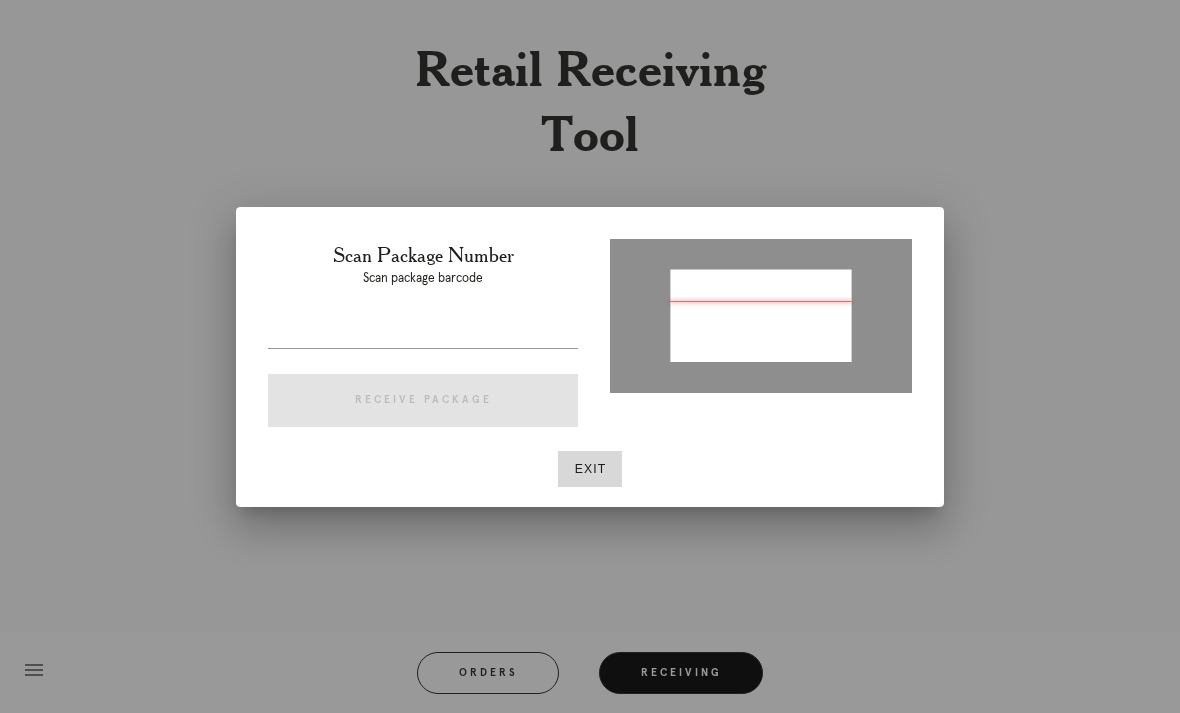 type on "P256941483716048" 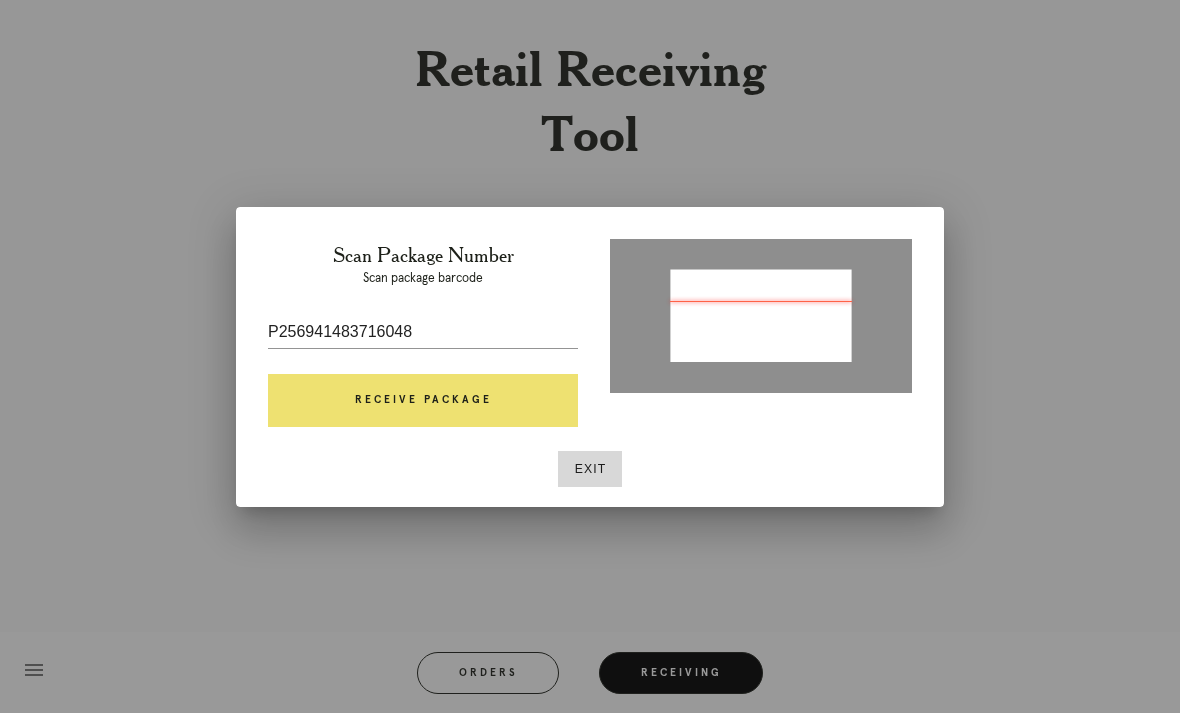 click on "Receive Package" at bounding box center (423, 401) 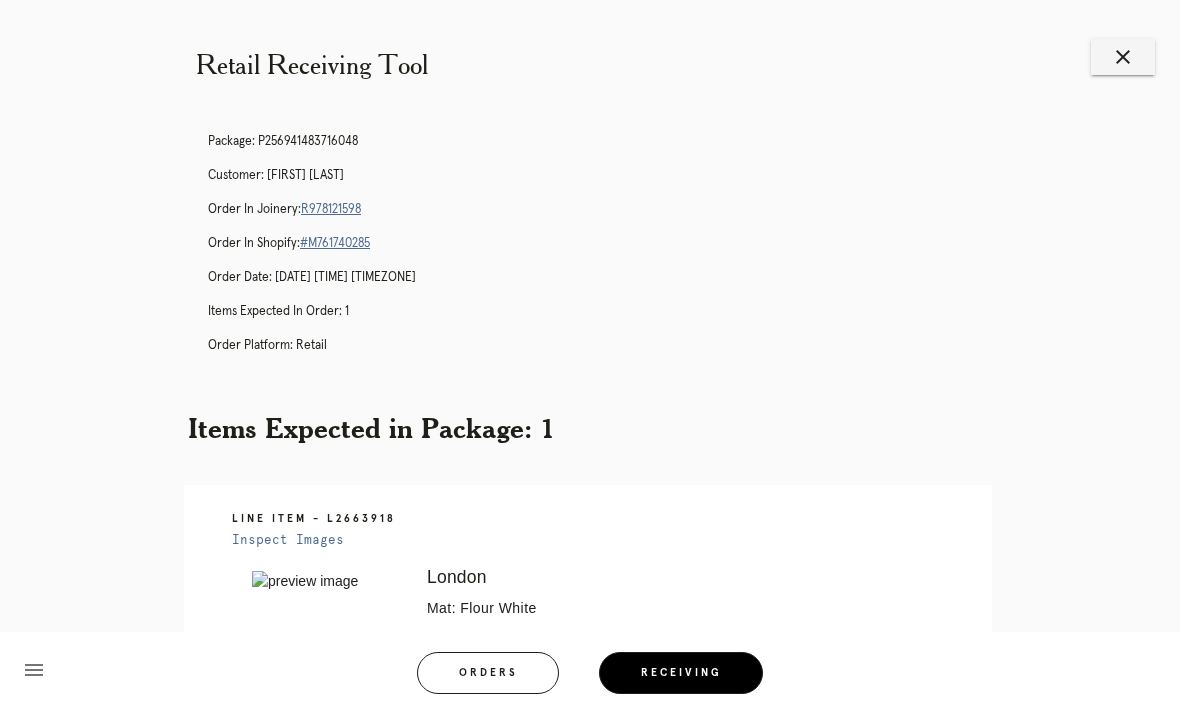 click on "Receiving" at bounding box center (681, 673) 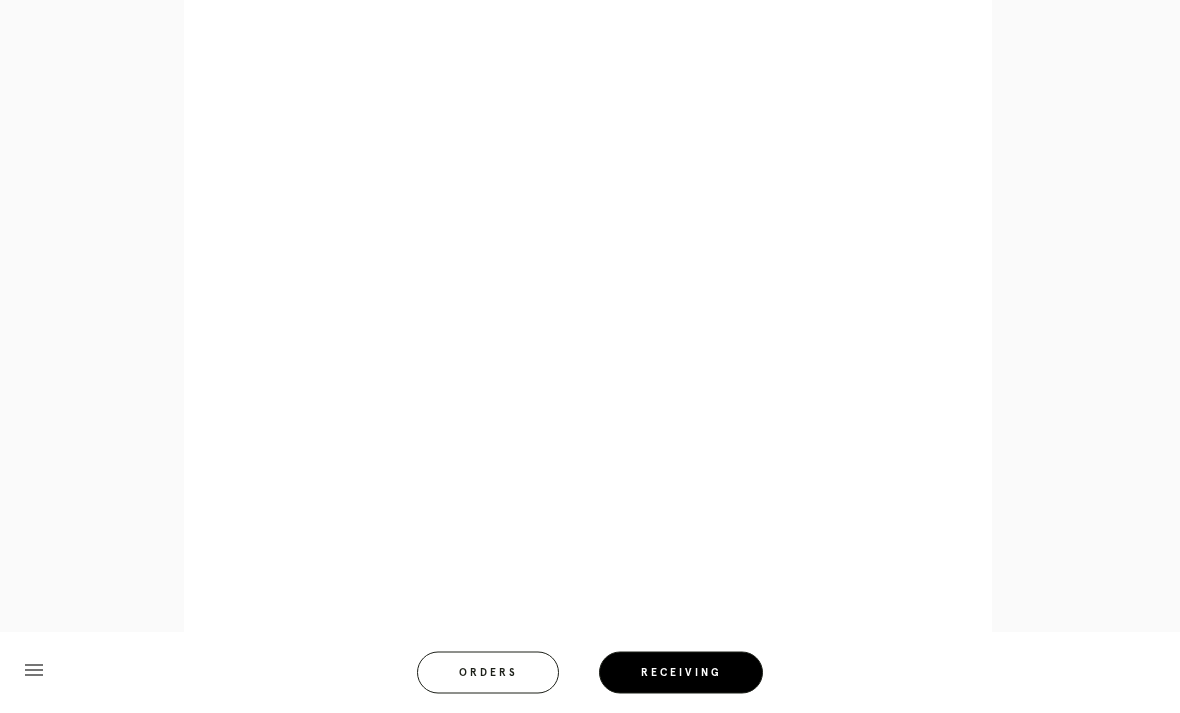 scroll, scrollTop: 922, scrollLeft: 0, axis: vertical 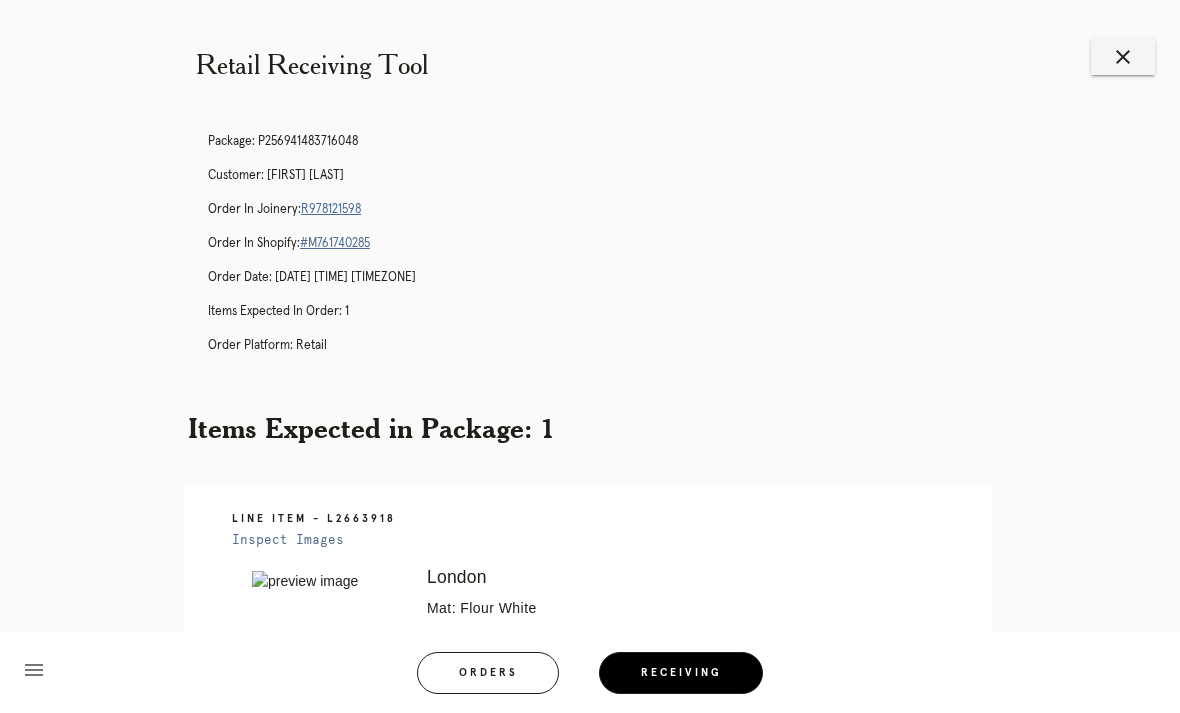 click on "close" at bounding box center [1123, 57] 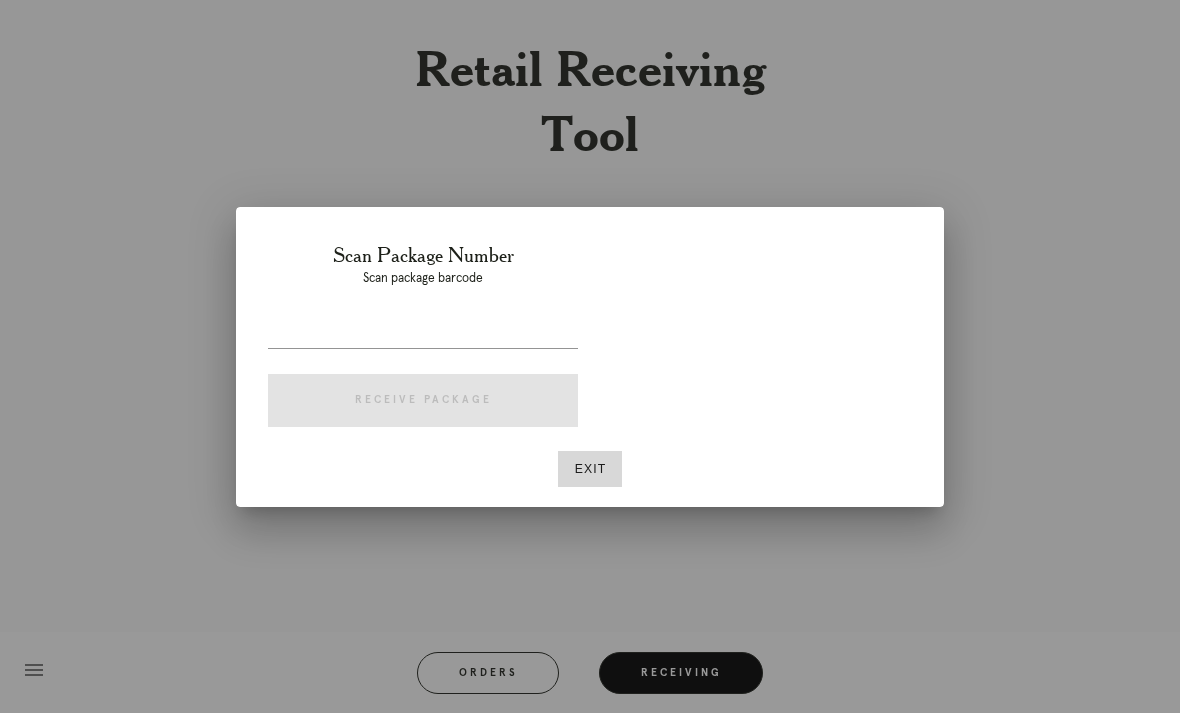 scroll, scrollTop: 0, scrollLeft: 0, axis: both 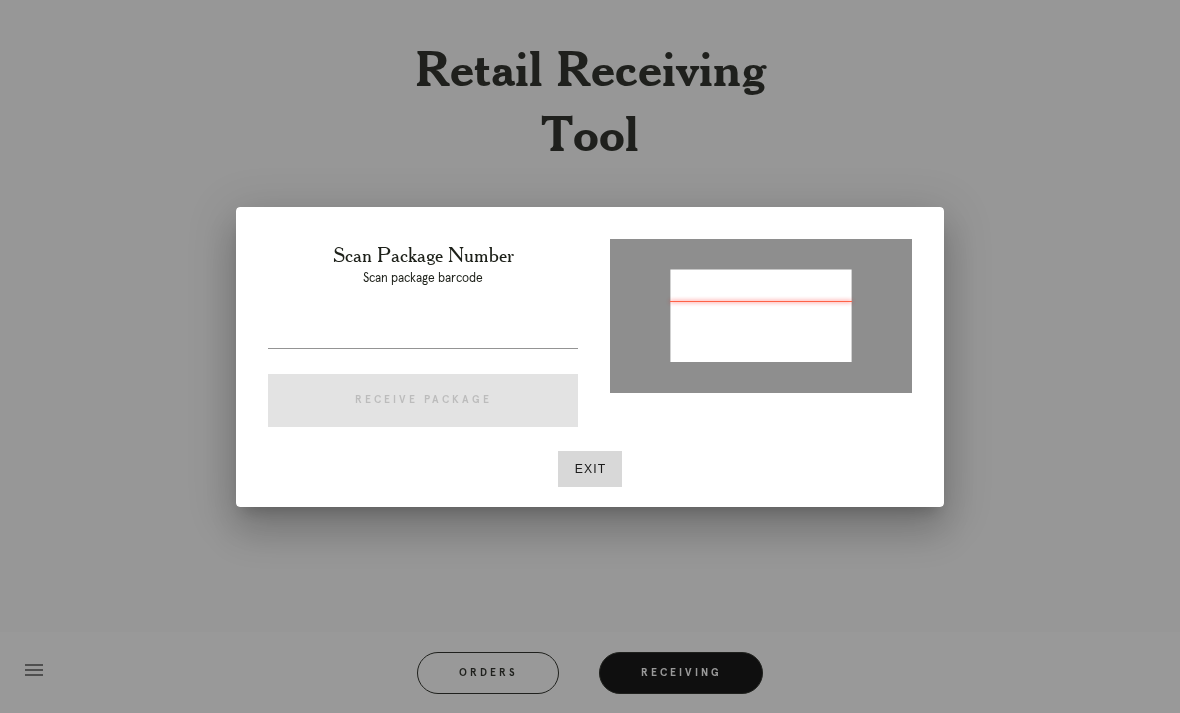 type on "P638410500922775" 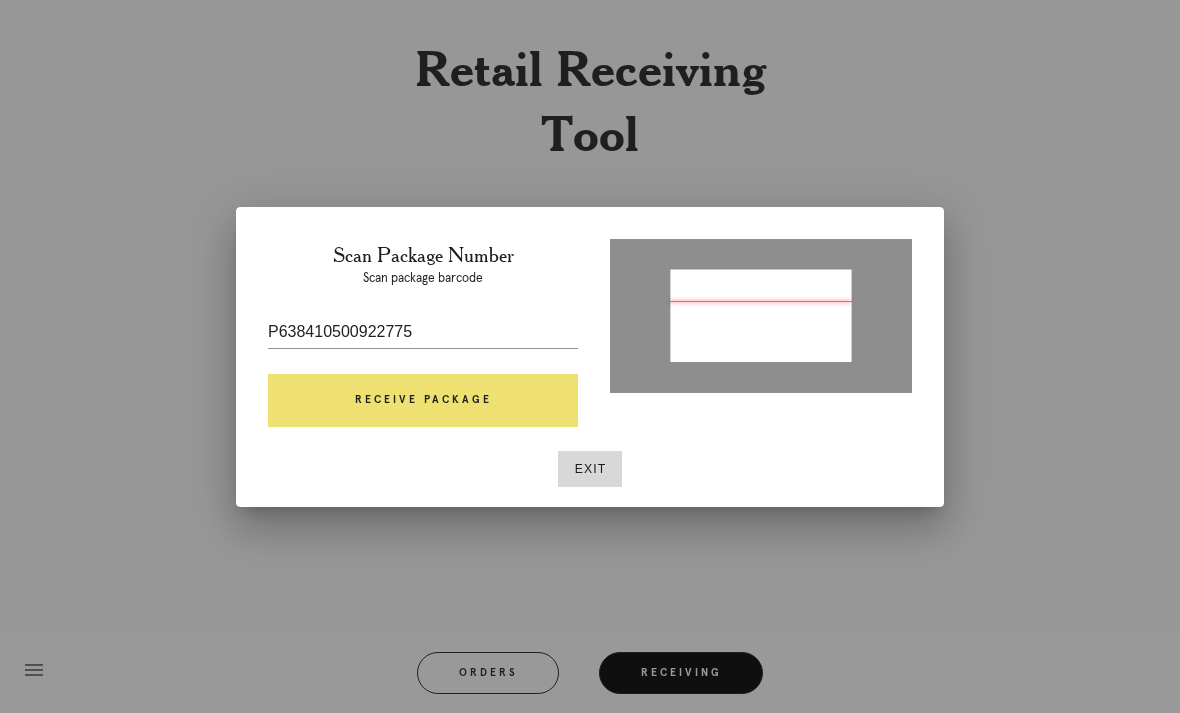 click on "Receive Package" at bounding box center (423, 401) 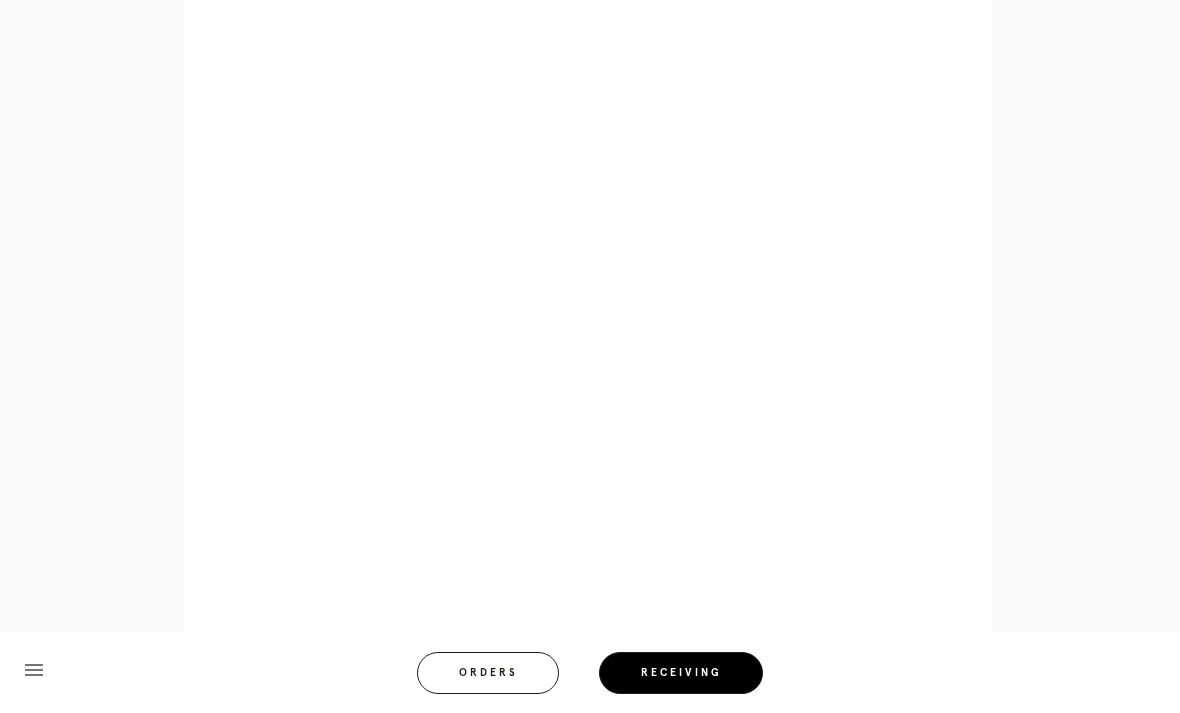 scroll, scrollTop: 852, scrollLeft: 0, axis: vertical 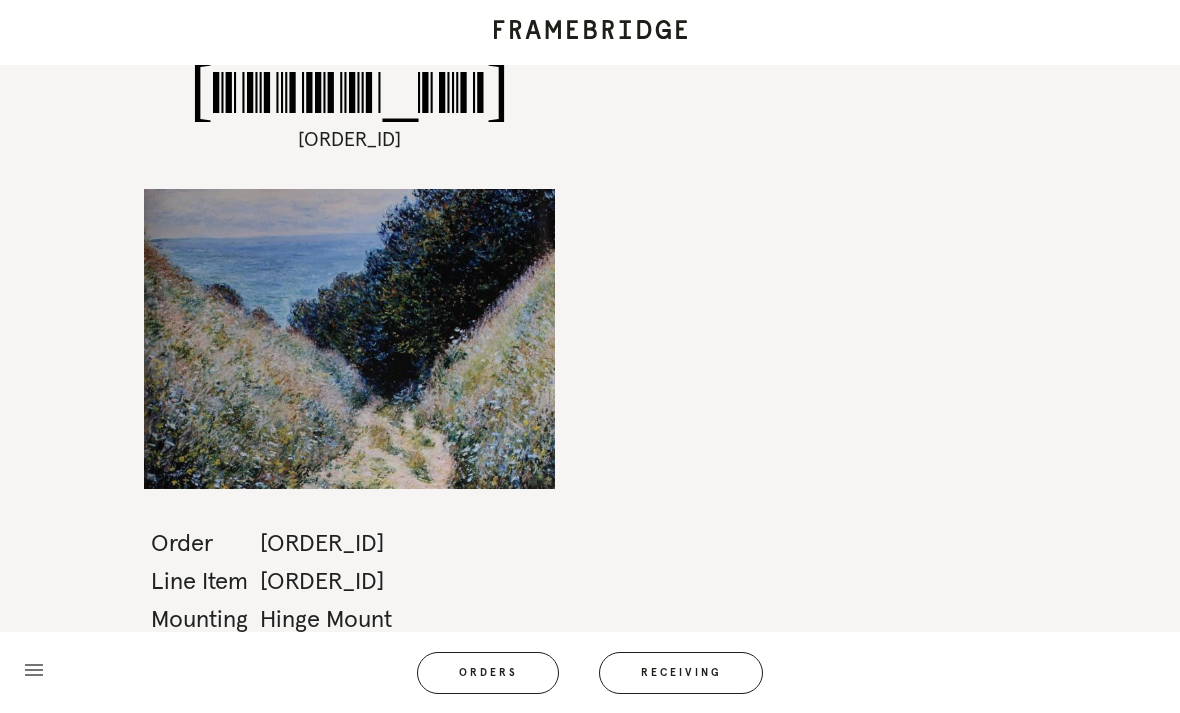 click on "Receiving" at bounding box center [681, 673] 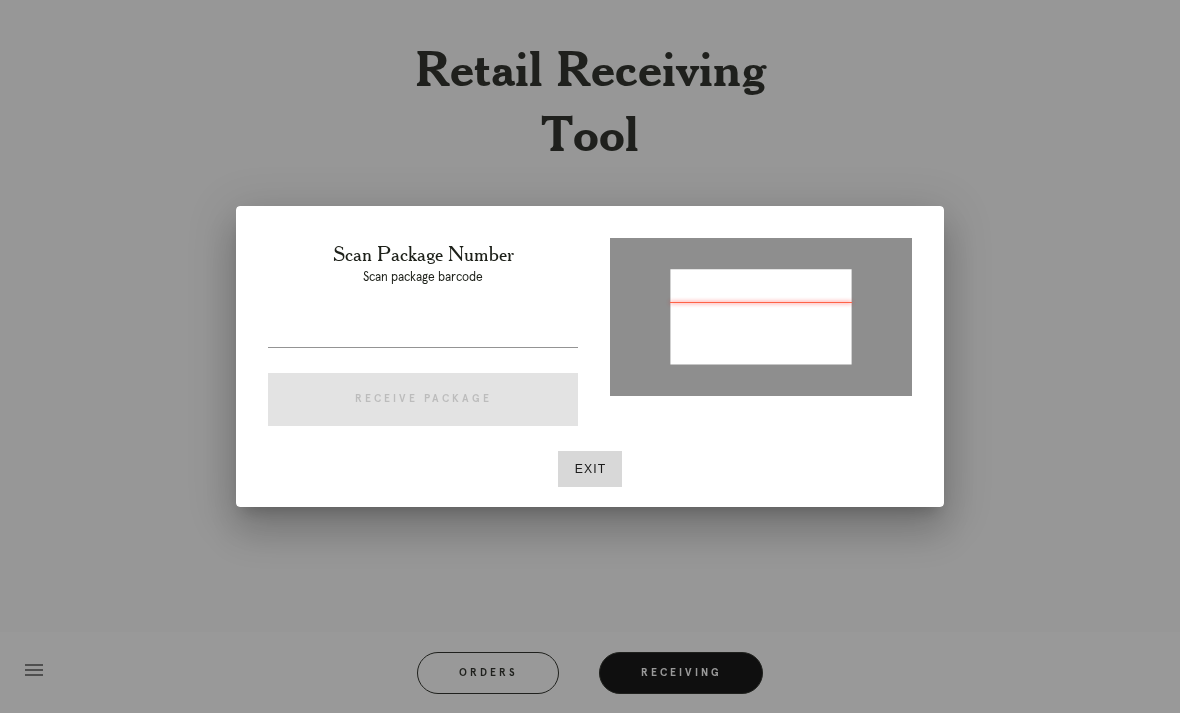 type on "P128083050735705" 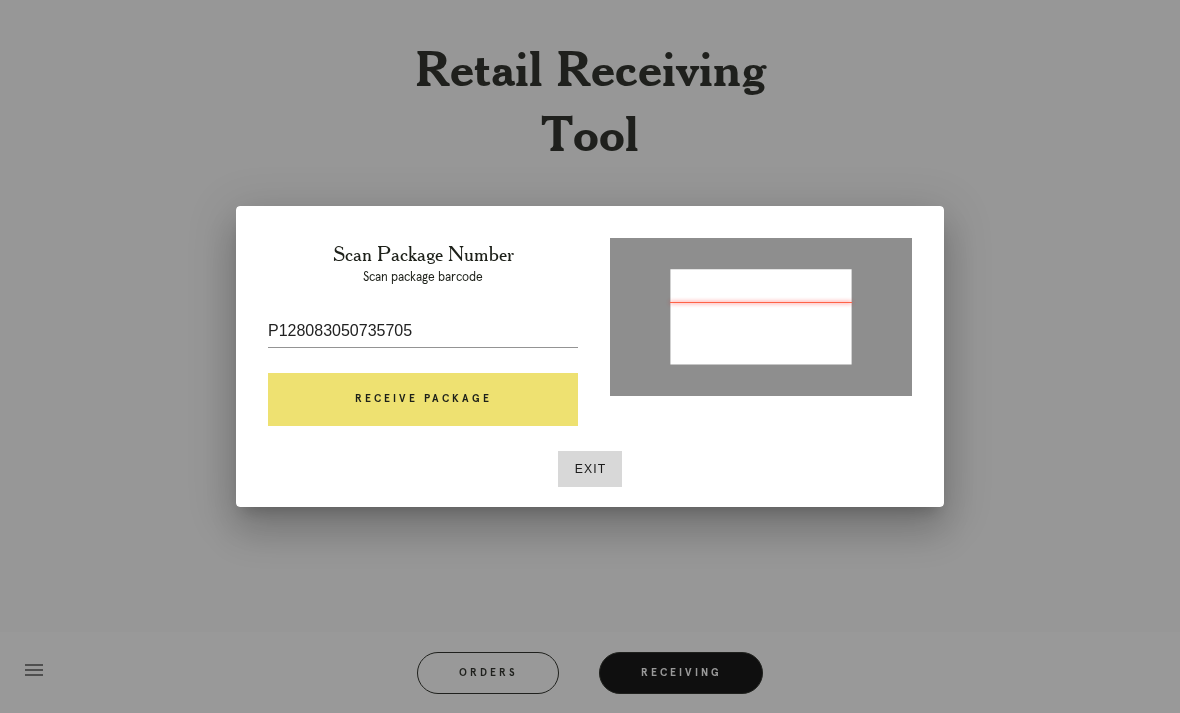 click on "Receive Package" at bounding box center (423, 400) 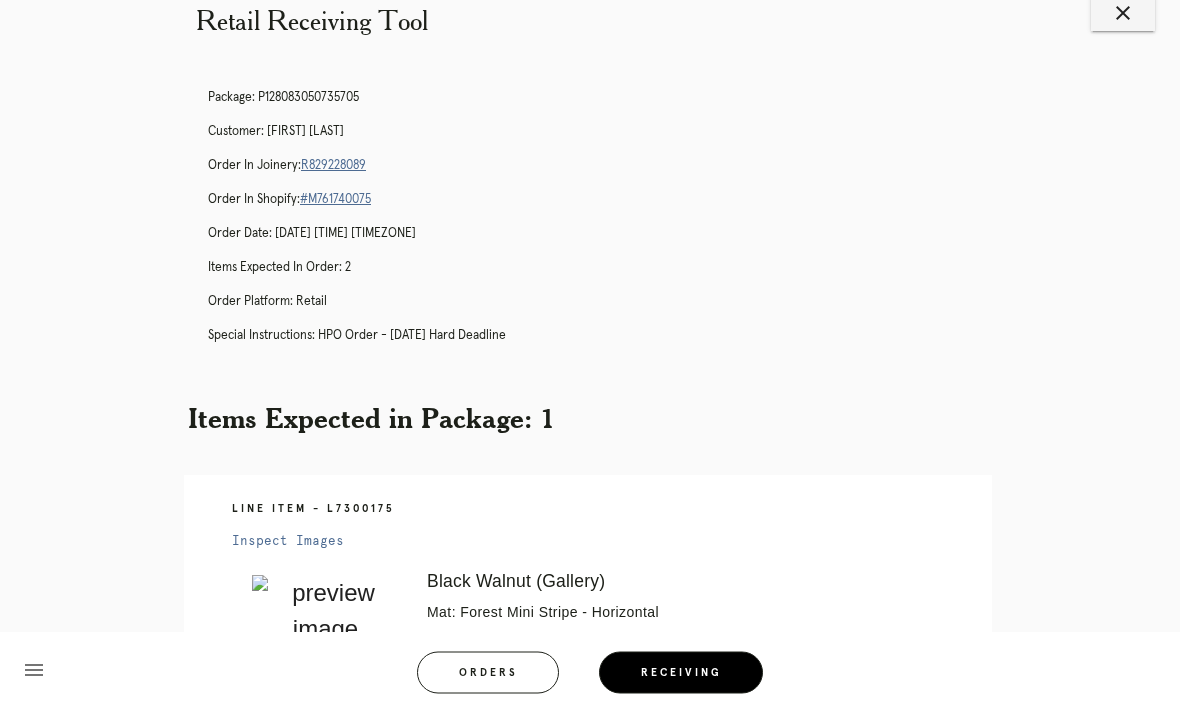 scroll, scrollTop: 44, scrollLeft: 0, axis: vertical 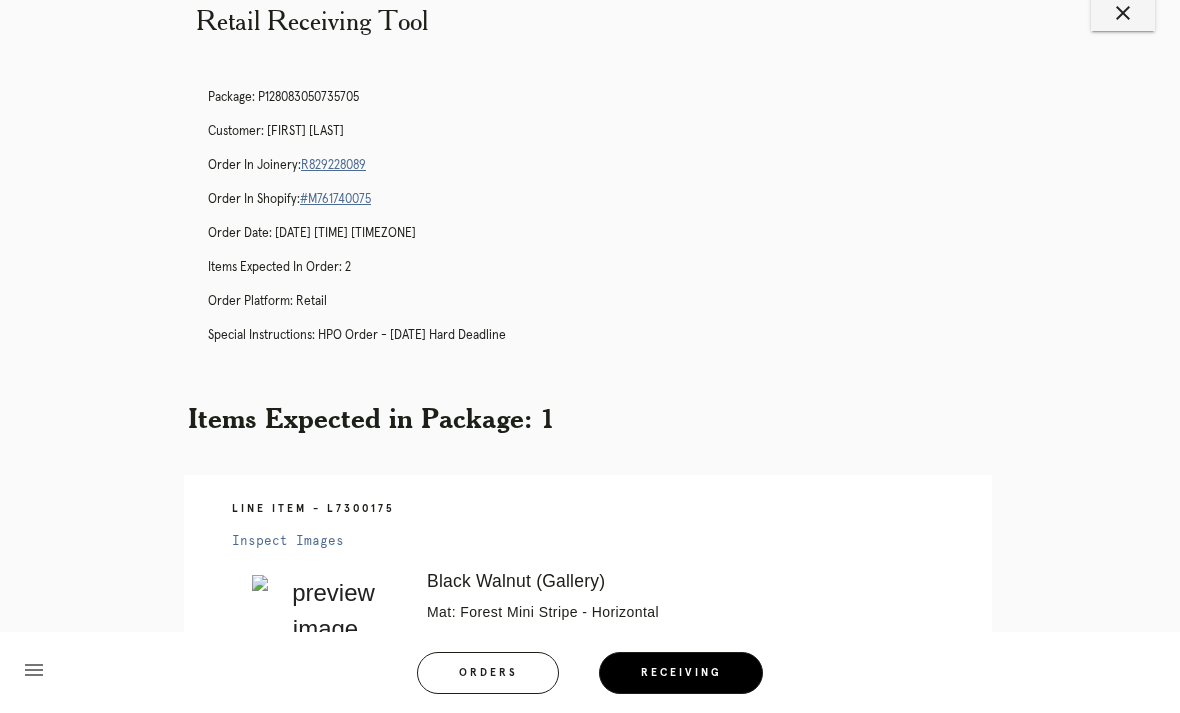 click on "R829228089" at bounding box center (333, 165) 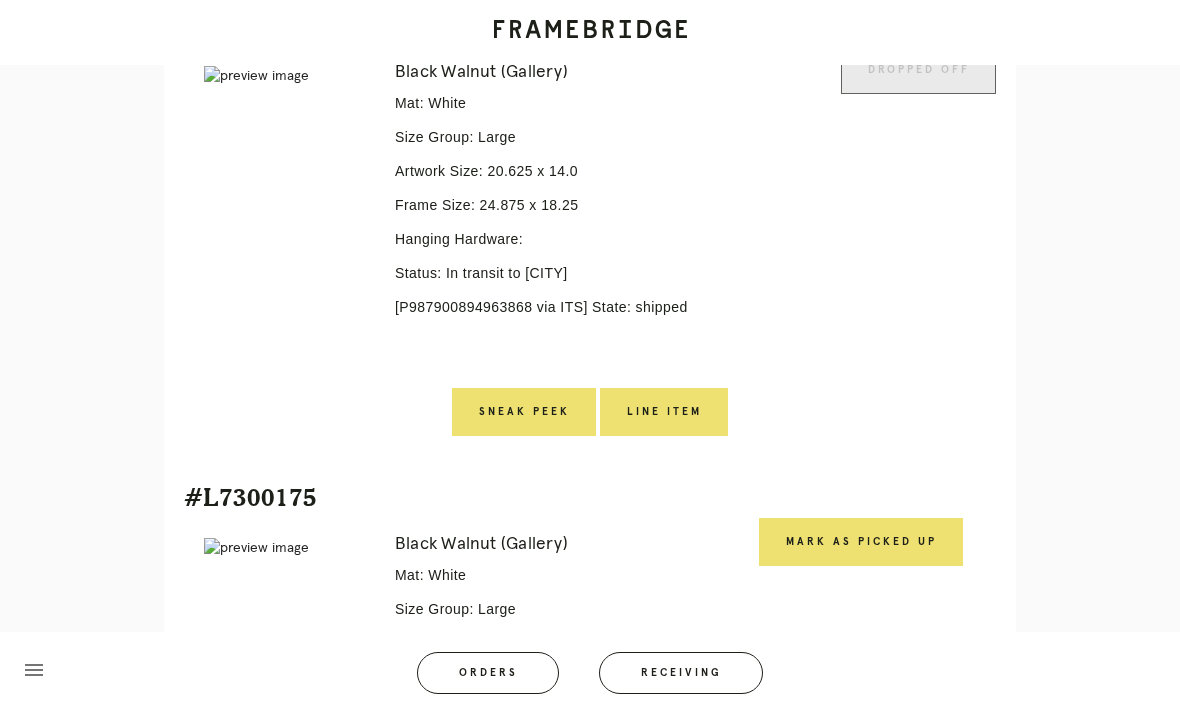 scroll, scrollTop: 586, scrollLeft: 0, axis: vertical 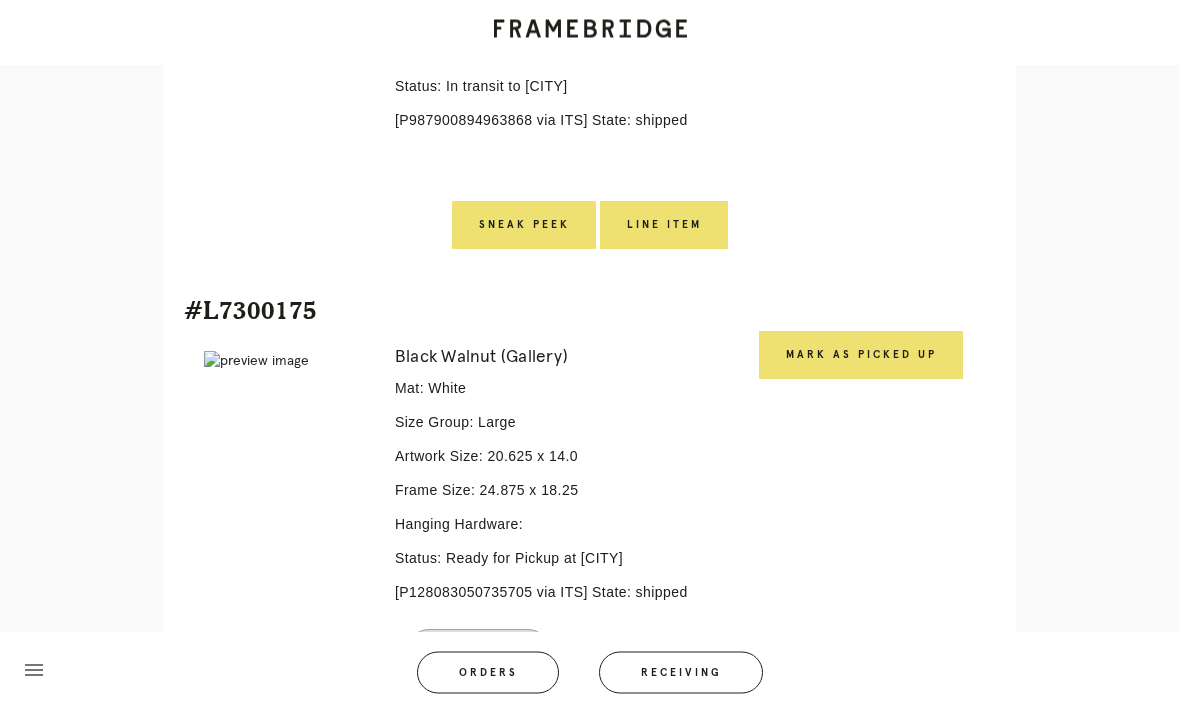 click on "Mark as Picked Up" at bounding box center (861, 356) 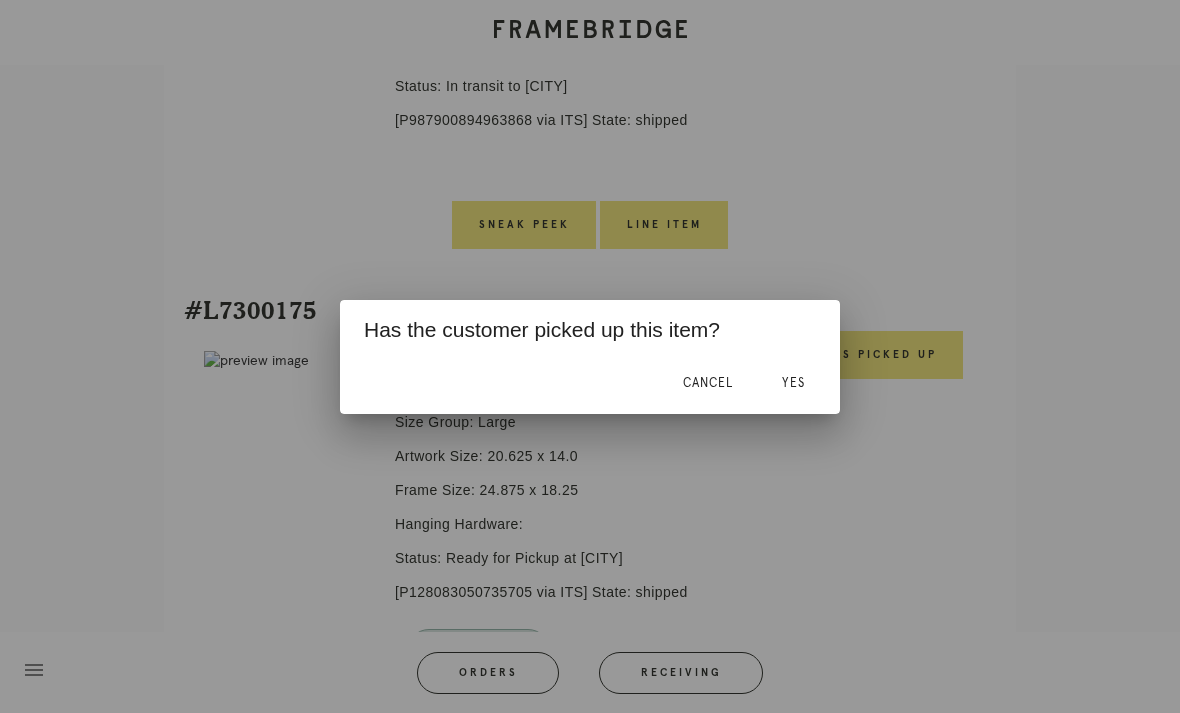 click on "Yes" at bounding box center [793, 383] 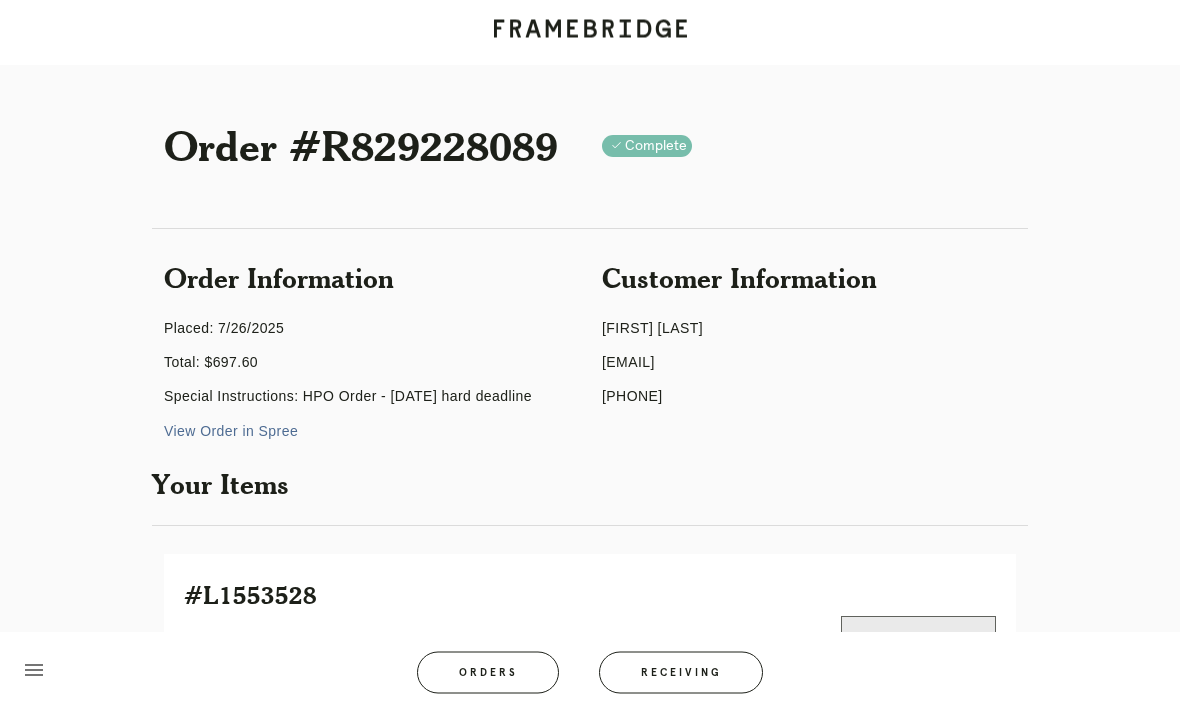 scroll, scrollTop: 0, scrollLeft: 0, axis: both 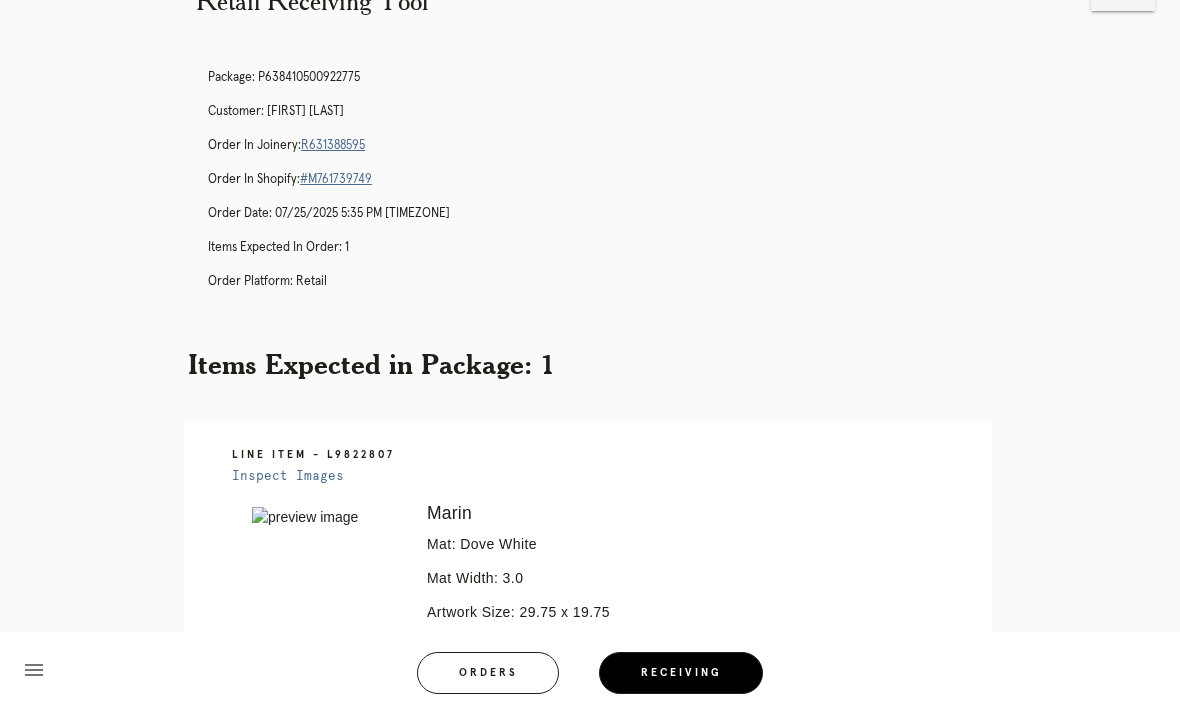 click on "Receiving" at bounding box center [681, 673] 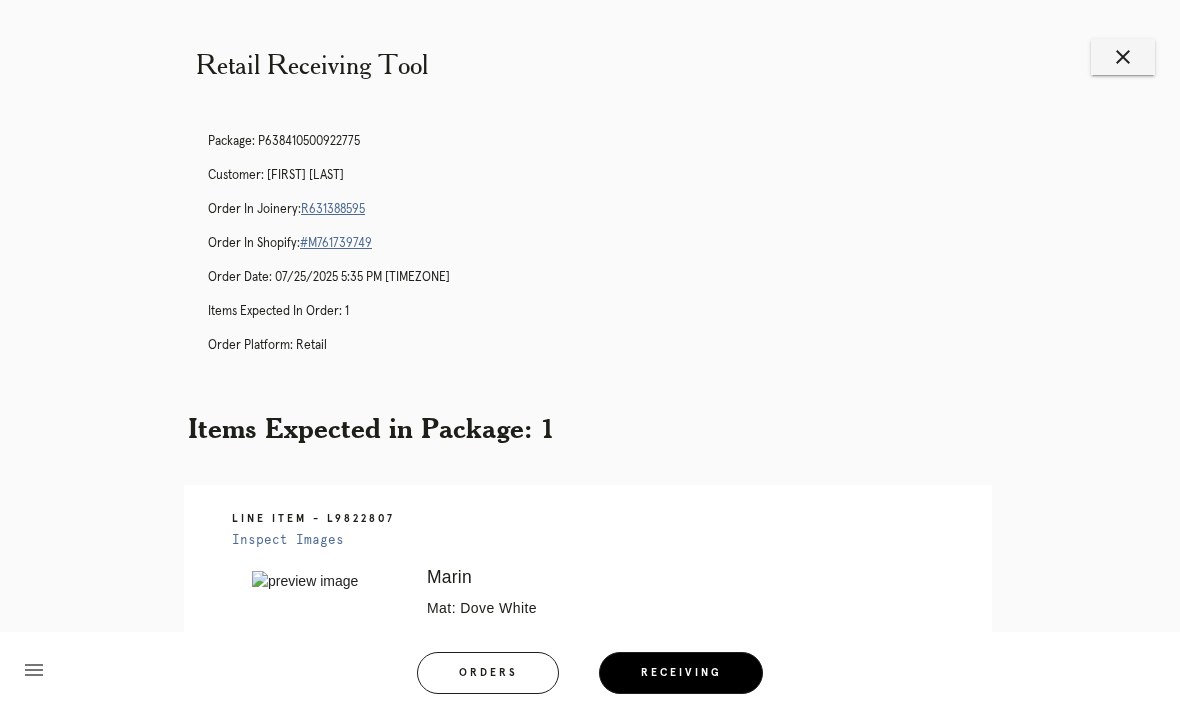 click on "close" at bounding box center [1123, 57] 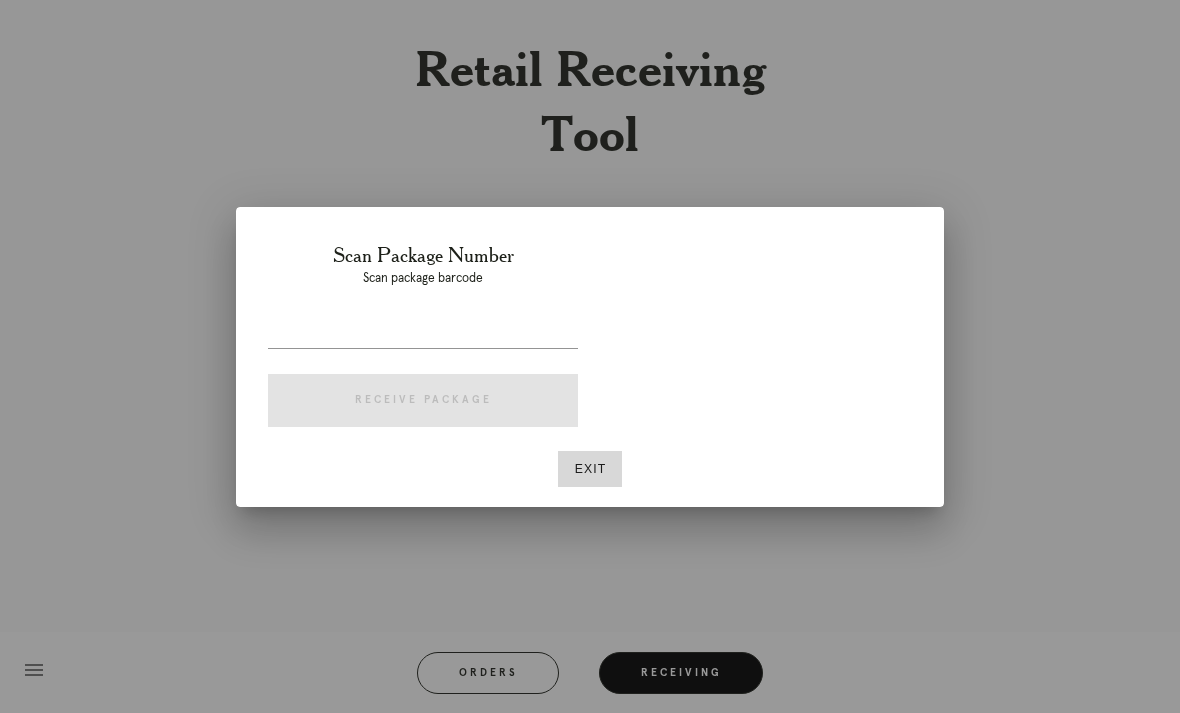 scroll, scrollTop: 0, scrollLeft: 0, axis: both 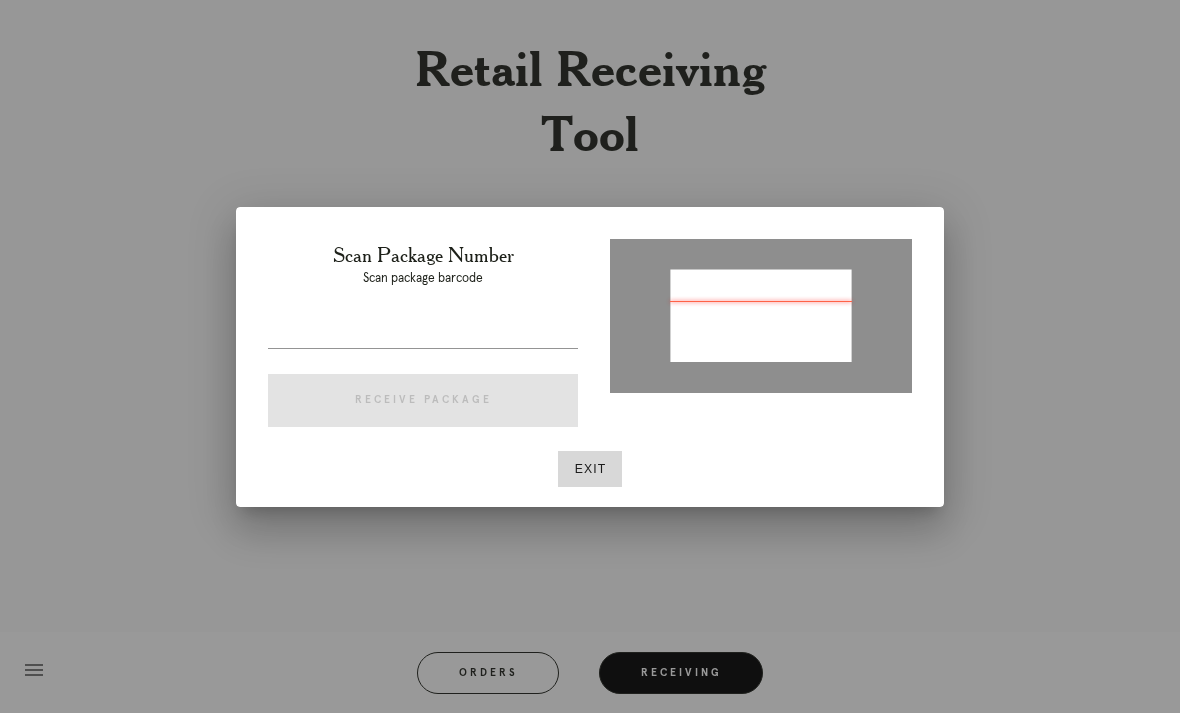 type on "P670737839477185" 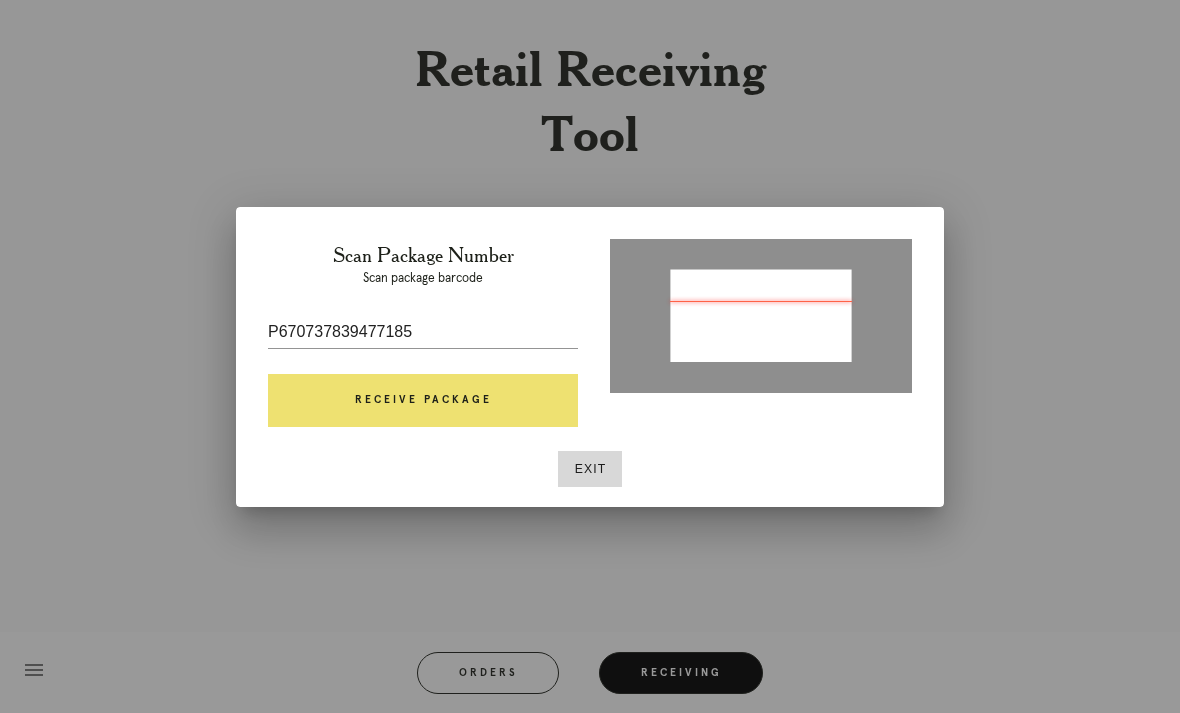 click on "Receive Package" at bounding box center [423, 401] 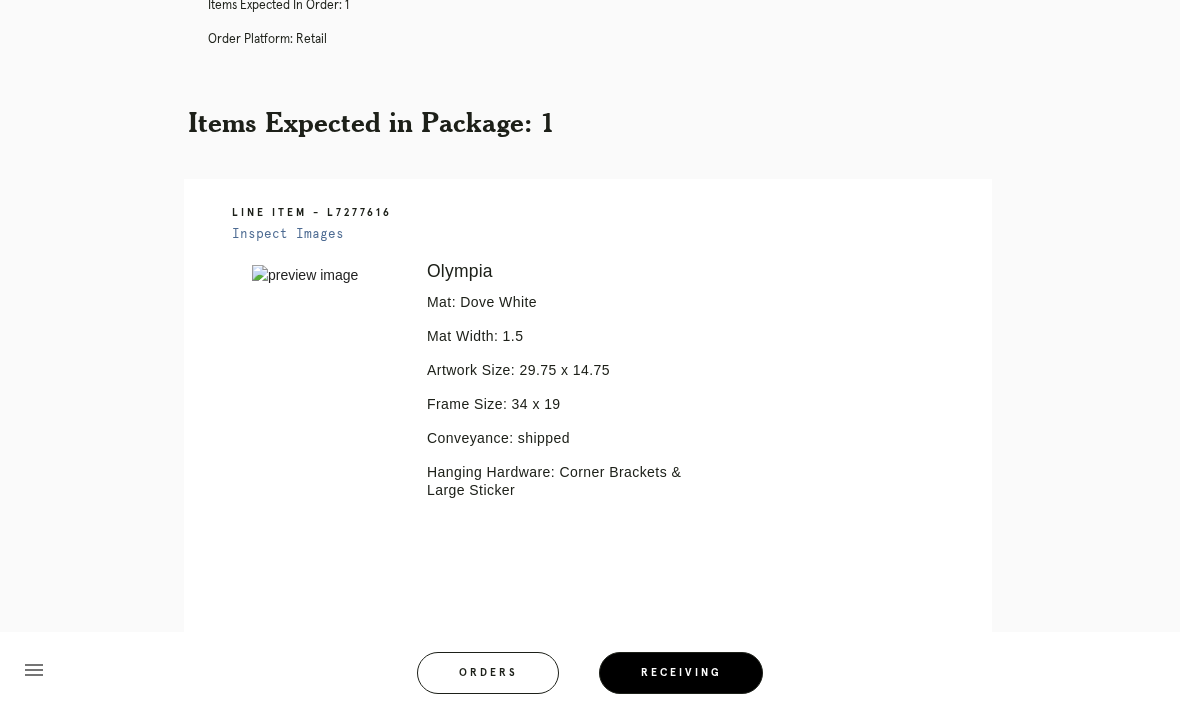 scroll, scrollTop: 0, scrollLeft: 0, axis: both 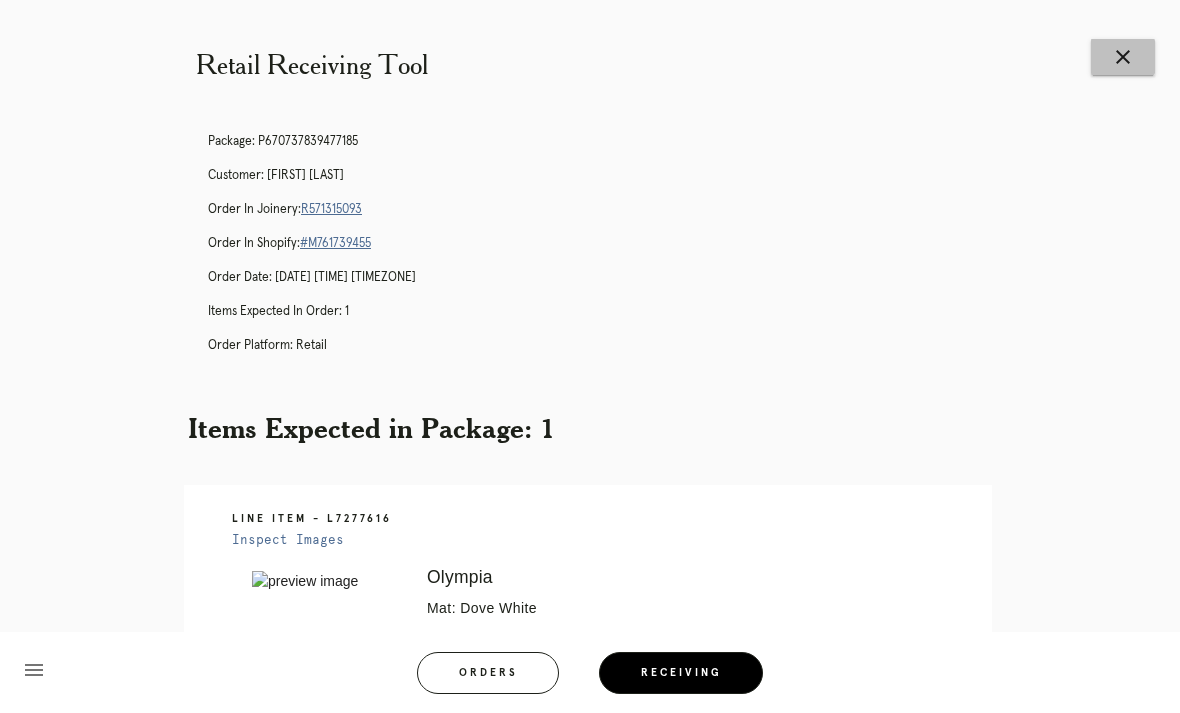 click on "close" at bounding box center (1123, 57) 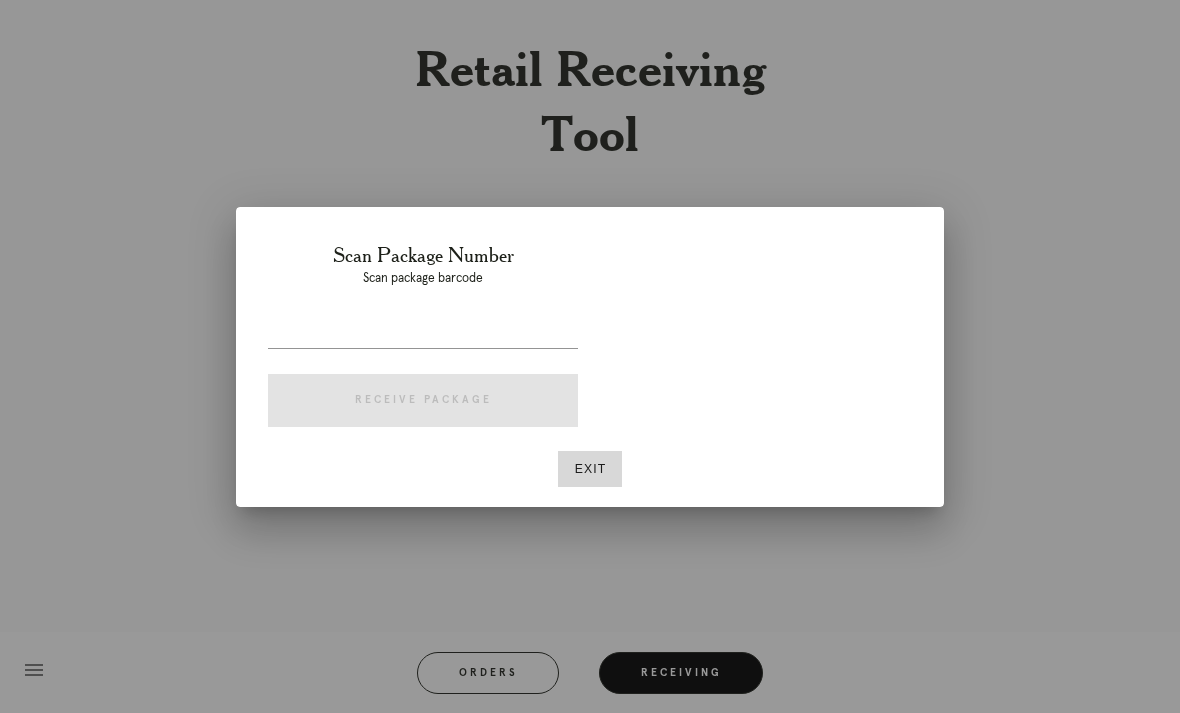 scroll, scrollTop: 0, scrollLeft: 0, axis: both 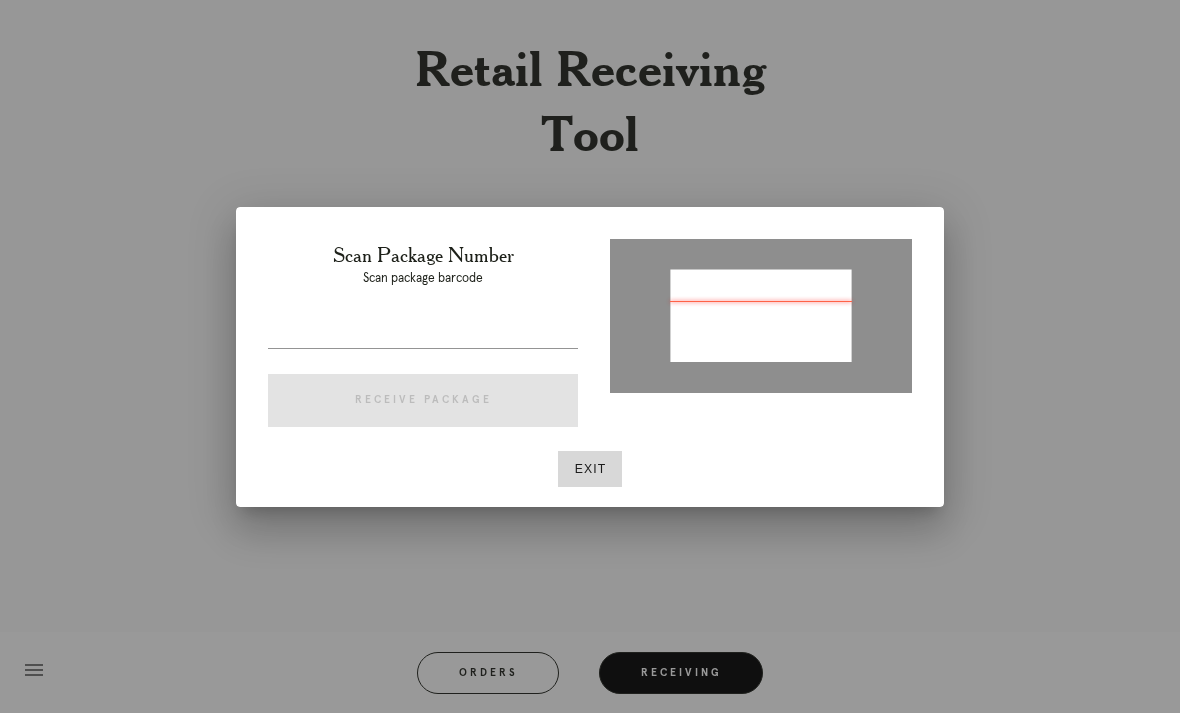 type on "[NUMBER]" 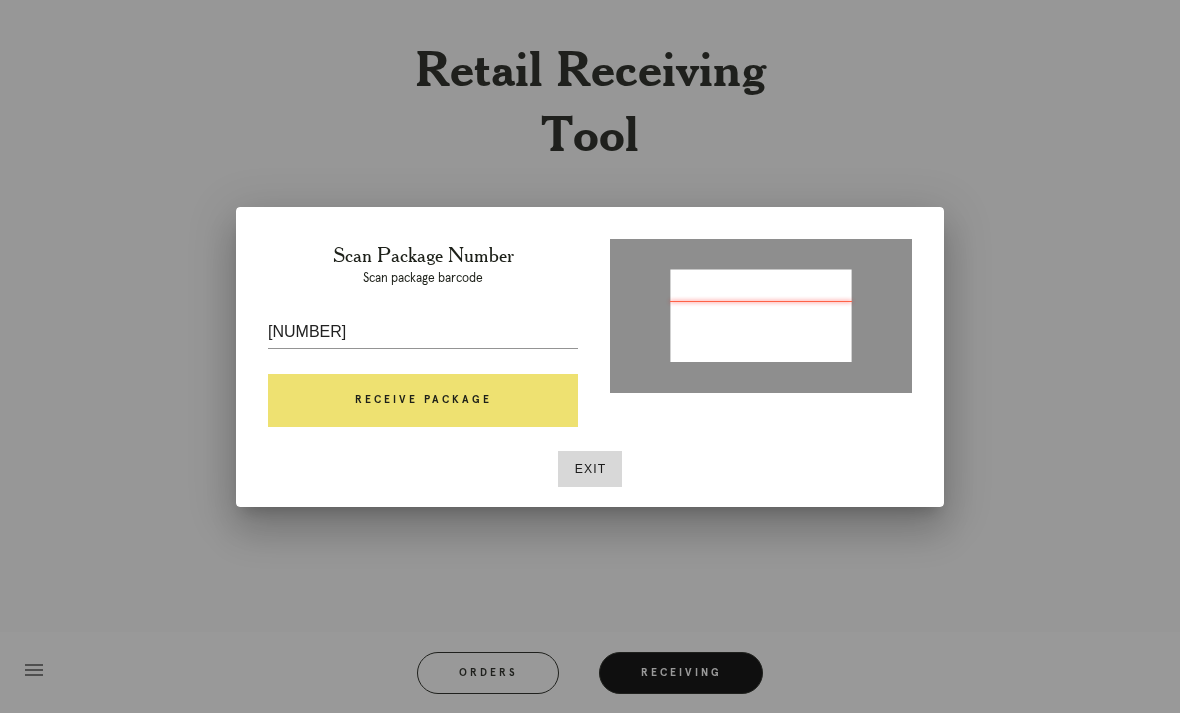 click on "Receive Package" at bounding box center [423, 401] 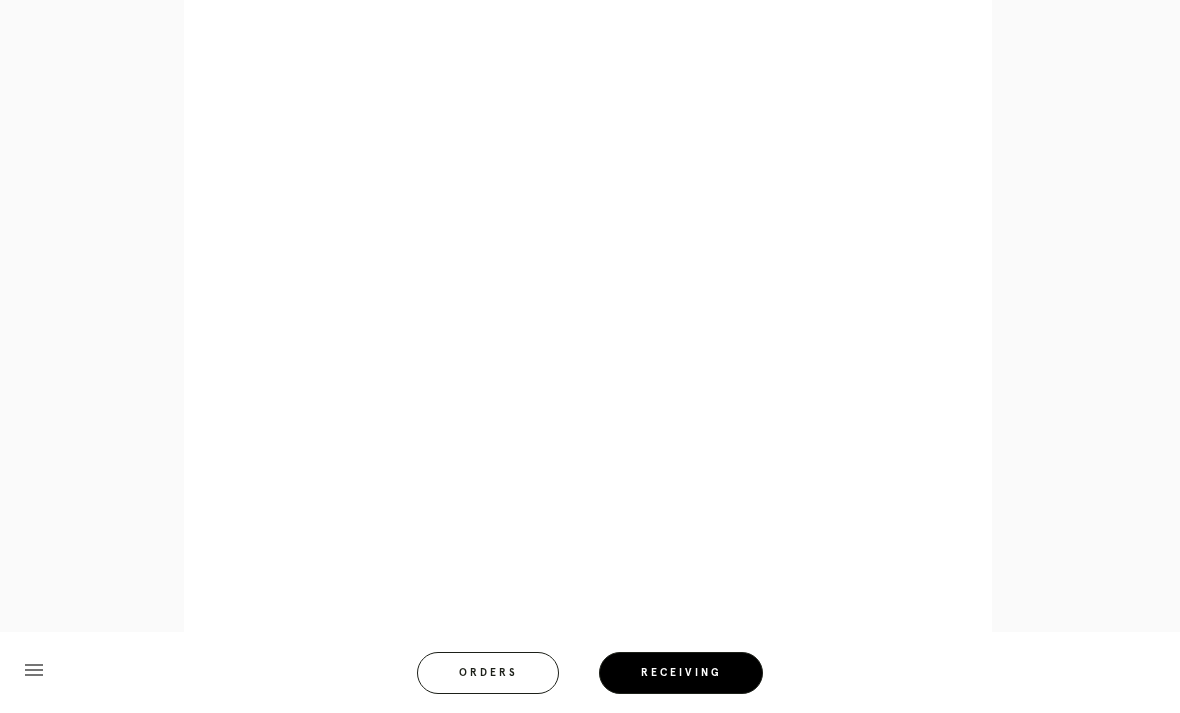 scroll, scrollTop: 1019, scrollLeft: 0, axis: vertical 